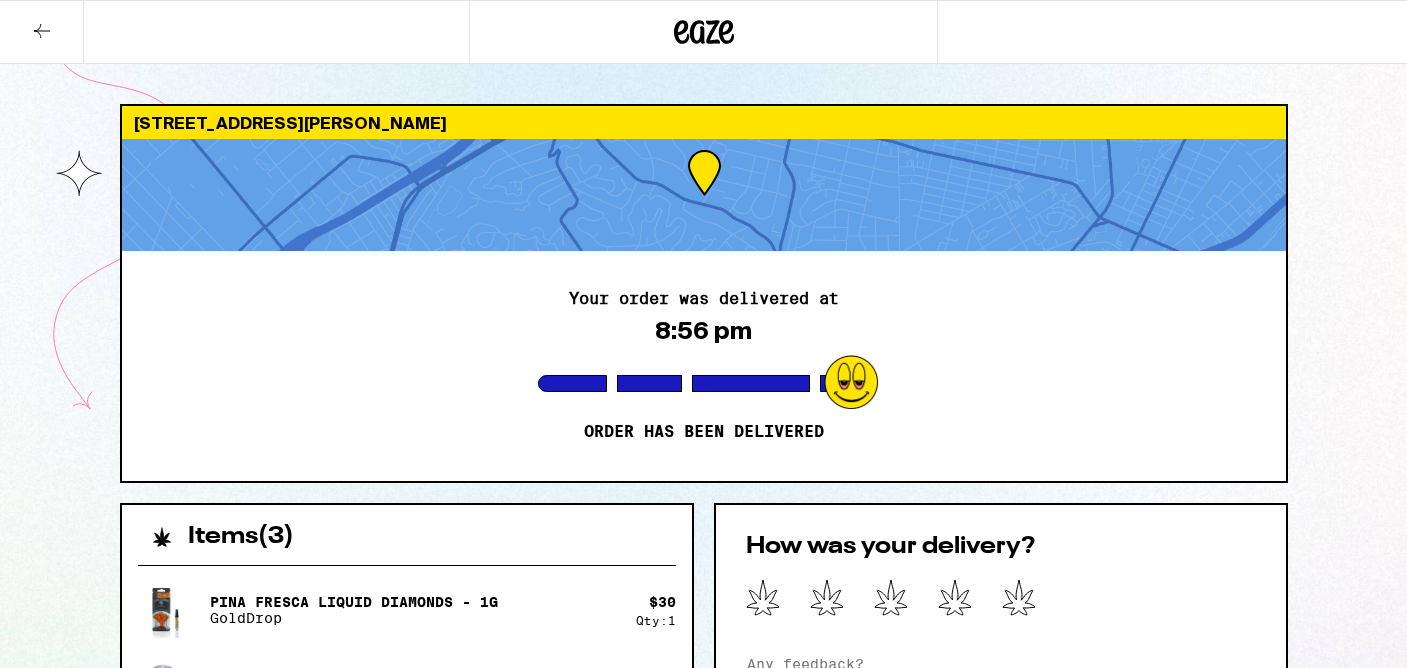 scroll, scrollTop: 0, scrollLeft: 0, axis: both 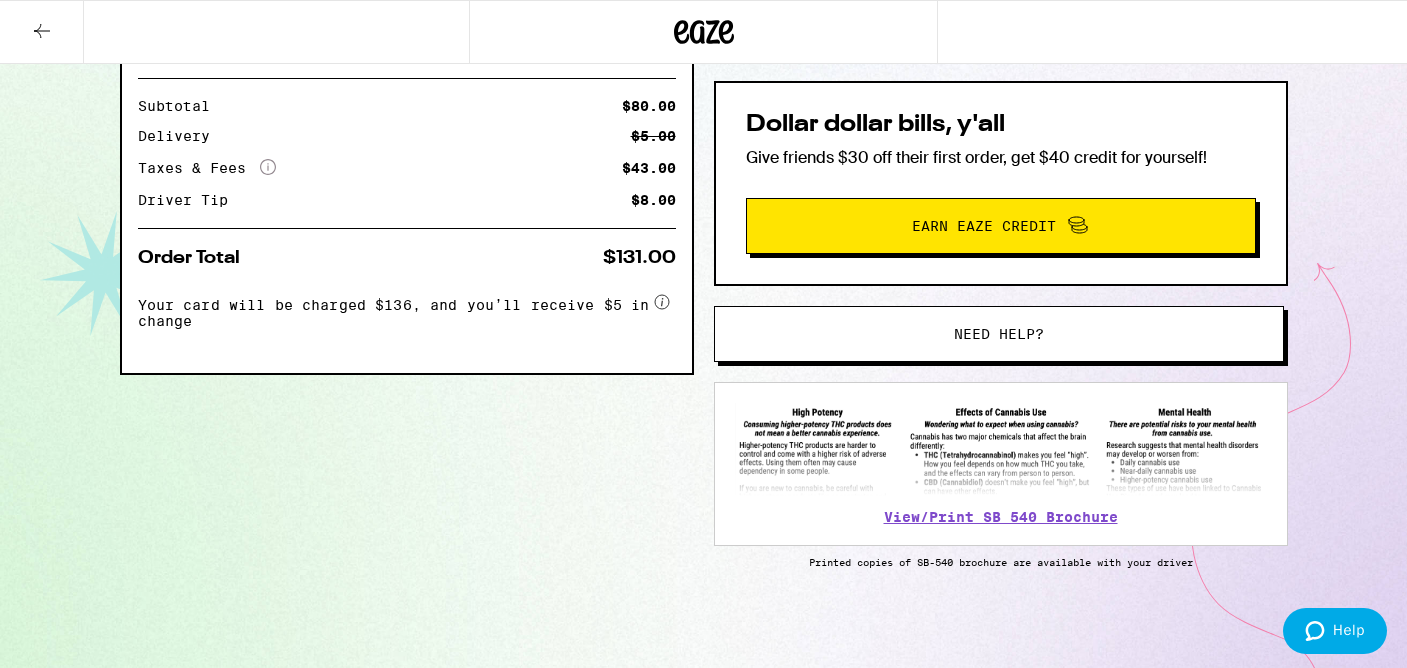 click on "Need help?" at bounding box center [999, 334] 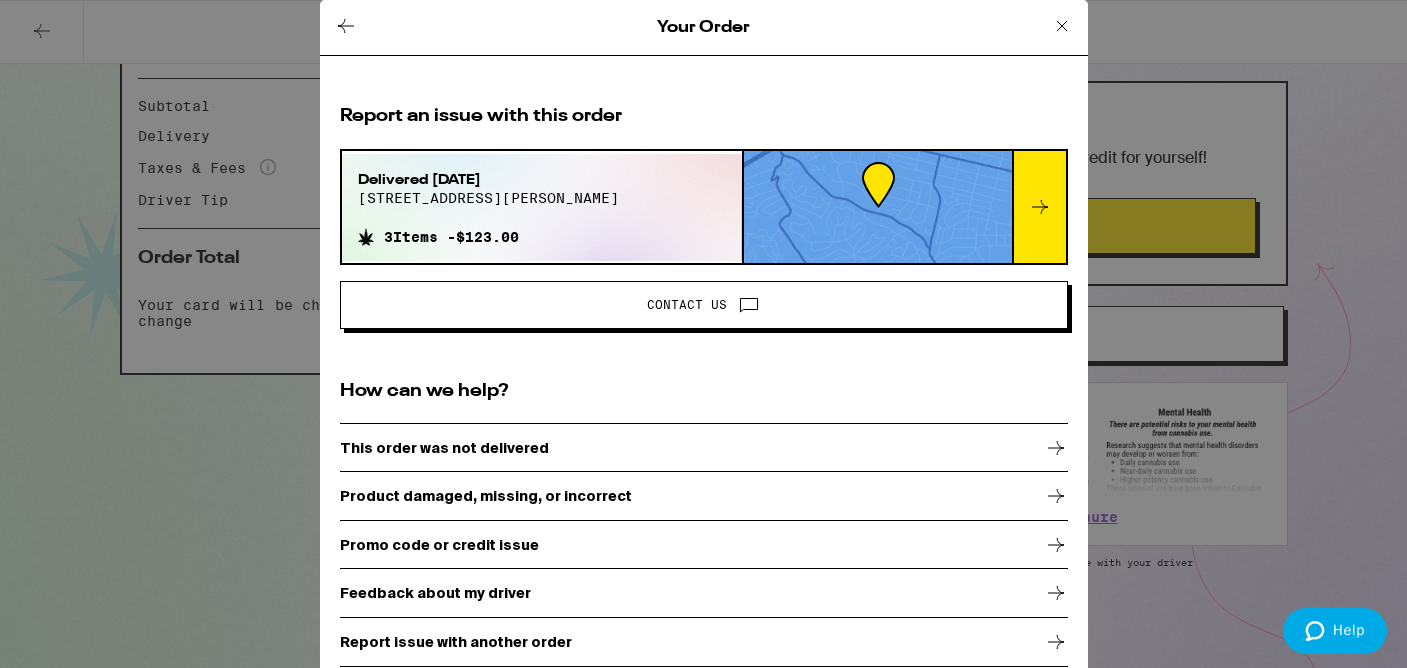 scroll, scrollTop: 19, scrollLeft: 0, axis: vertical 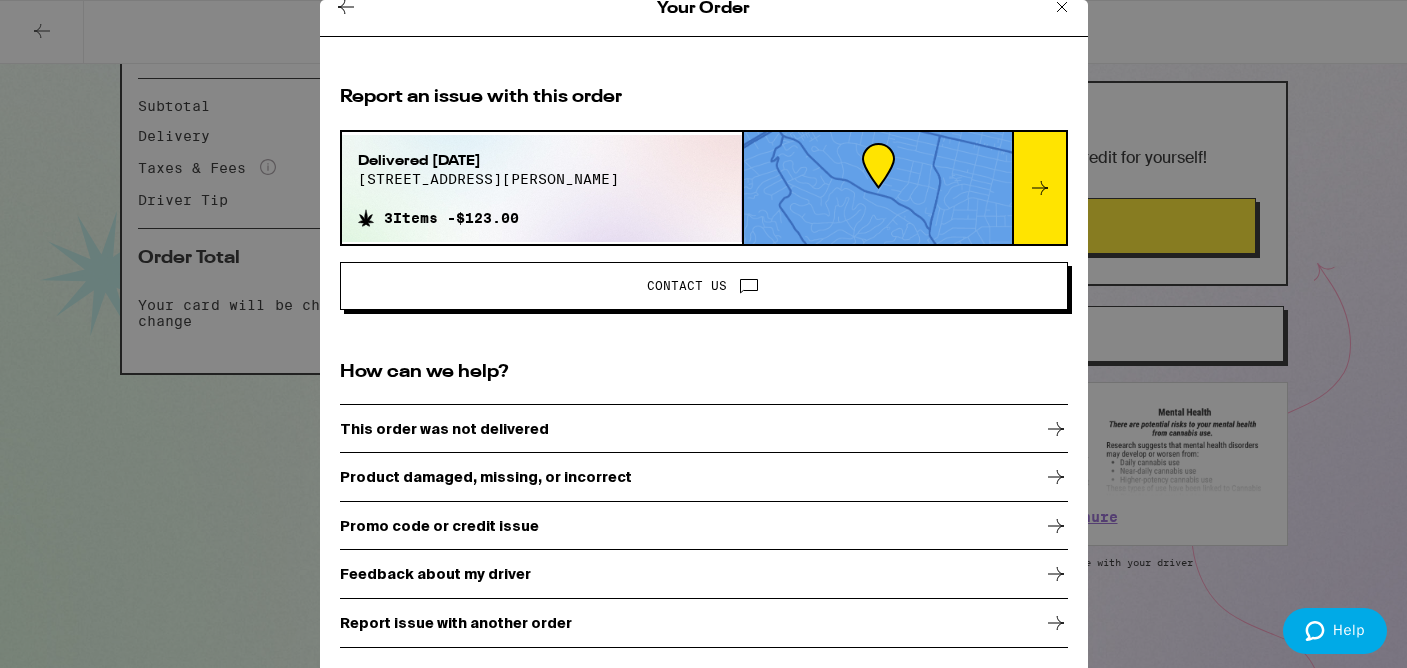 click on "Report issue with another order" at bounding box center (456, 623) 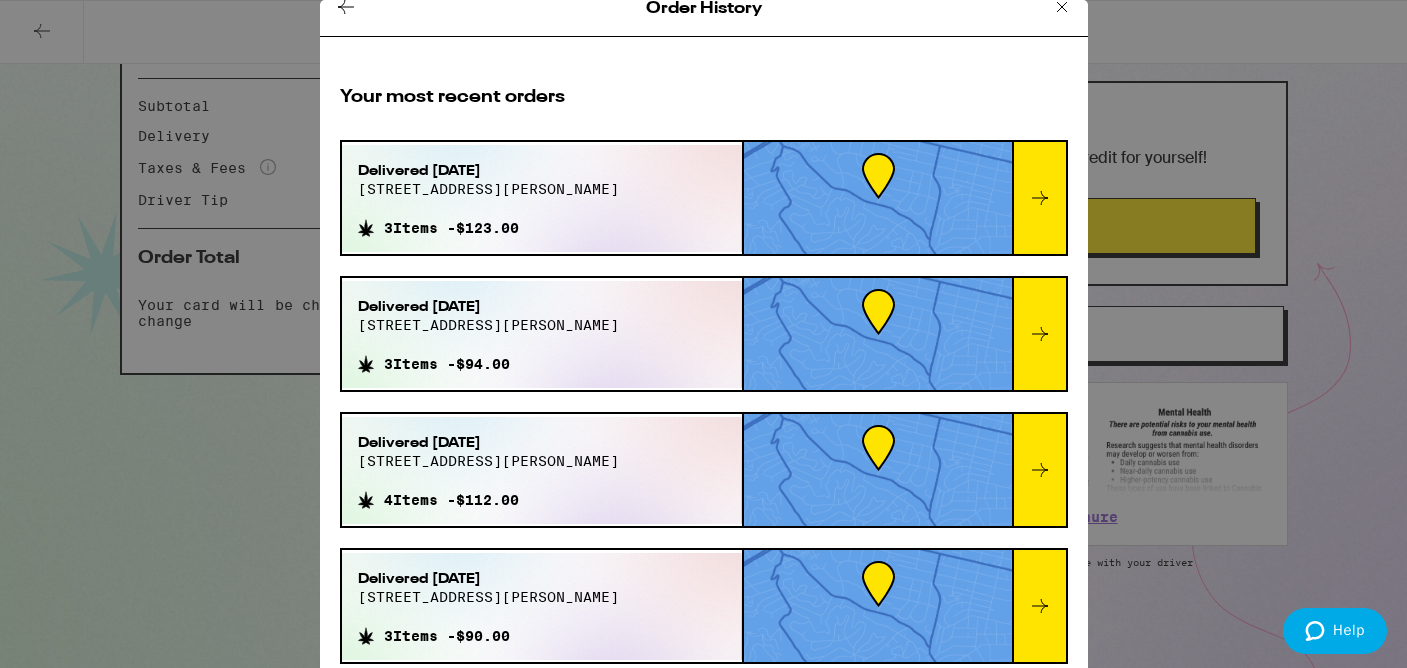 click 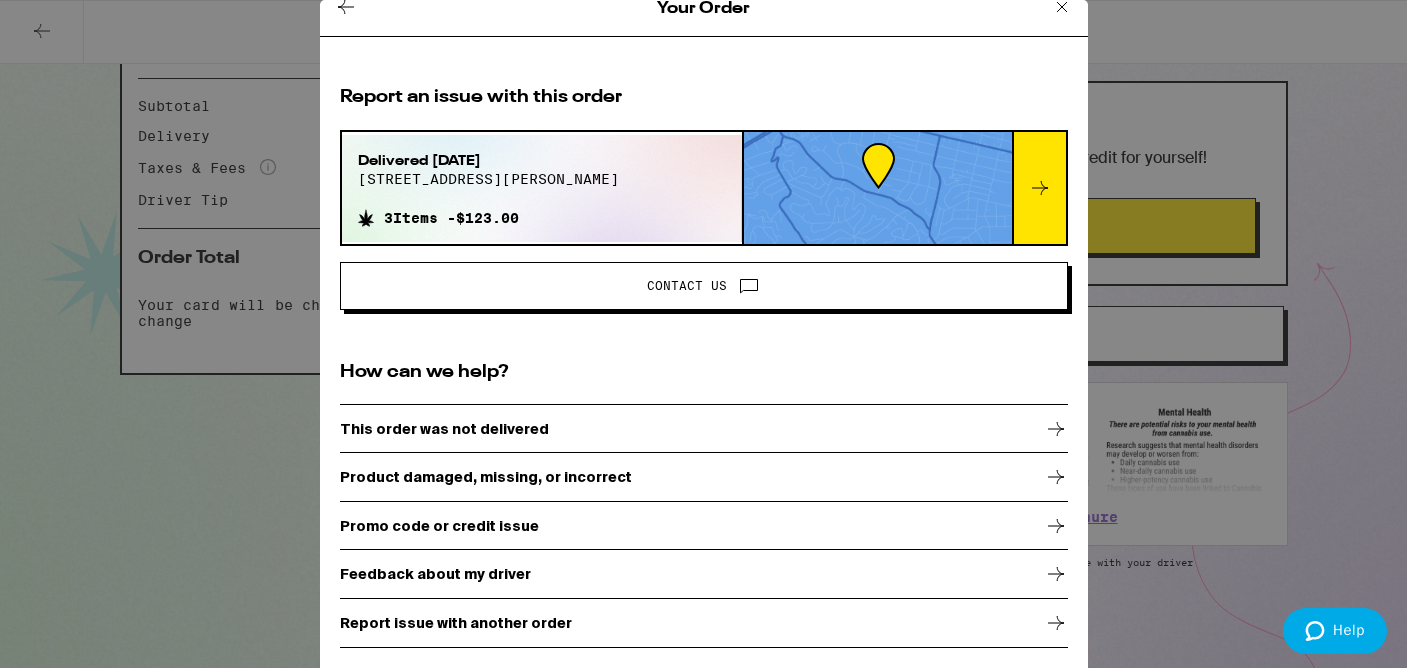 click on "Contact Us" at bounding box center (704, 286) 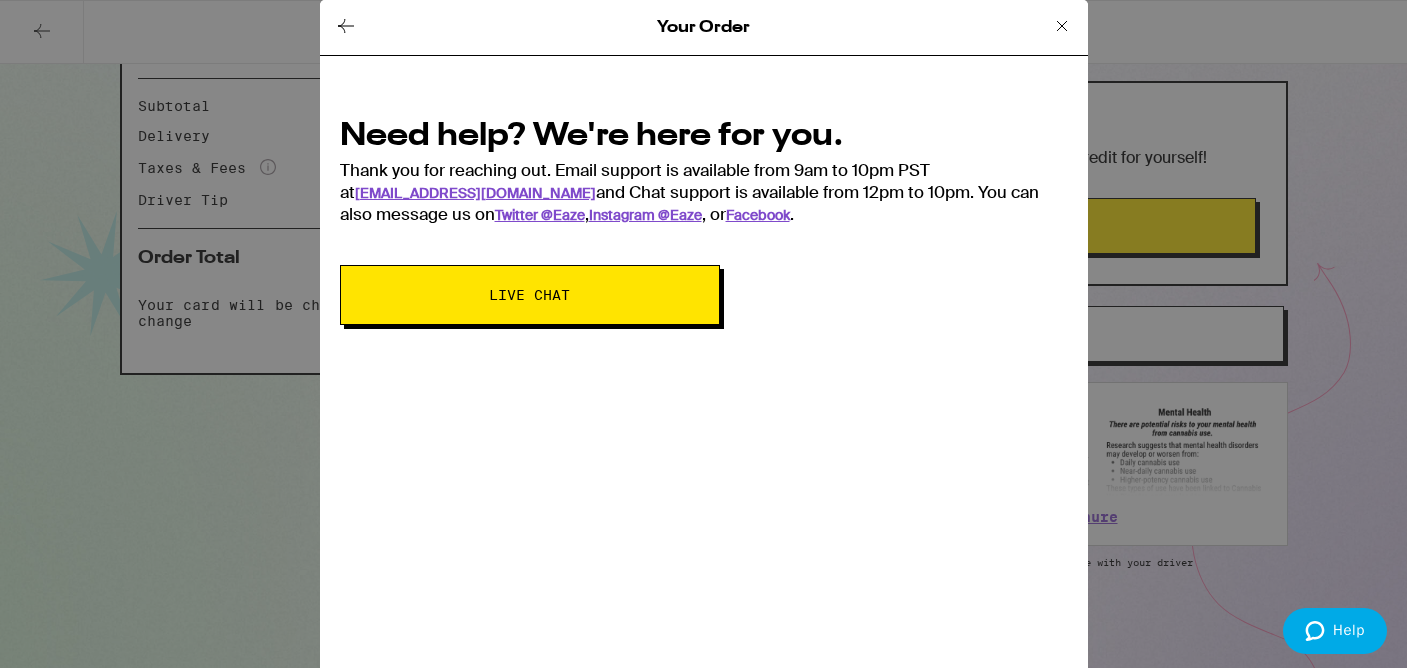 scroll, scrollTop: 0, scrollLeft: 0, axis: both 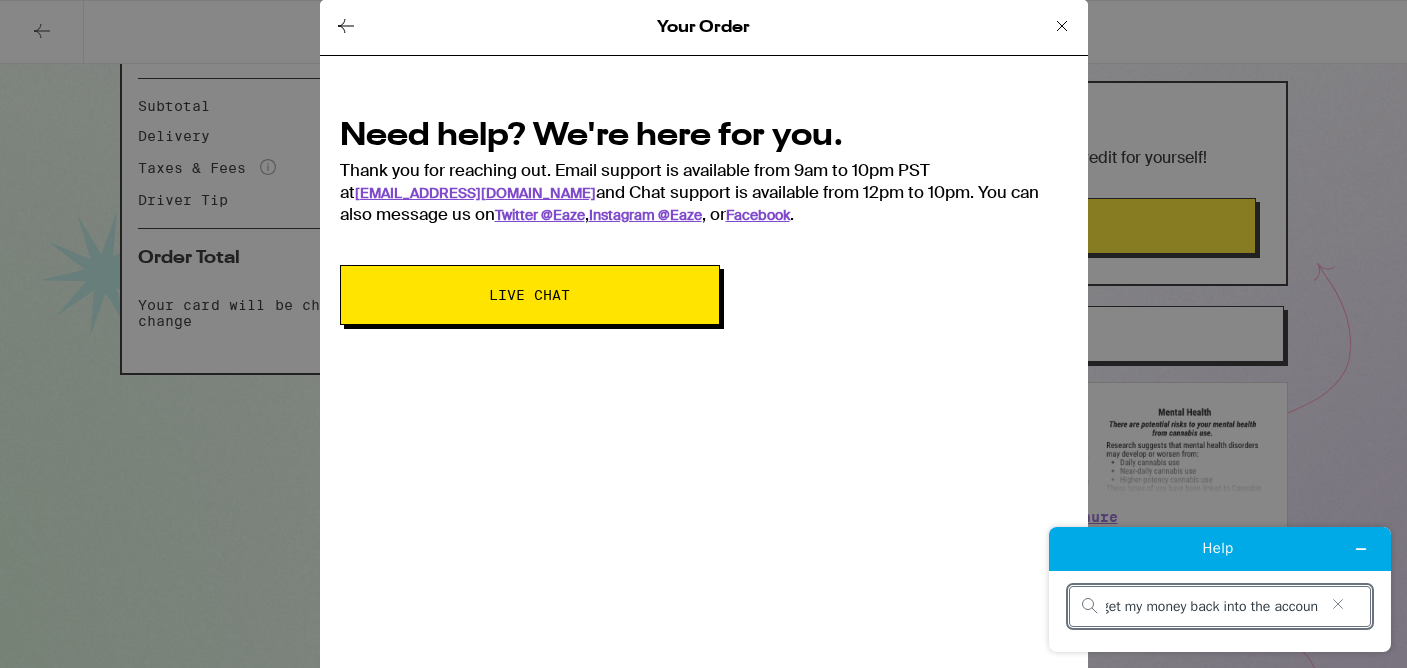 type on "I got charged twice for my last order. the card reader was not working so i paid cash, and updated my payment but i still got charged? I need to get my money back into the account" 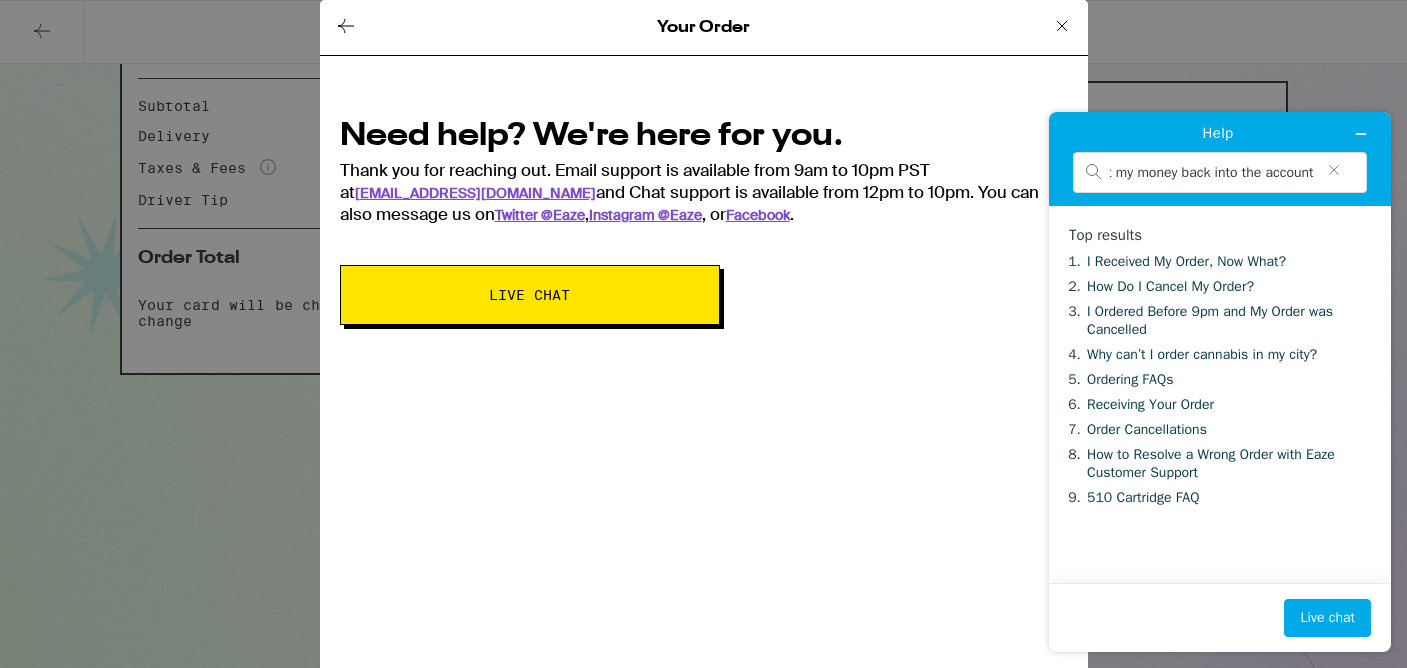 scroll, scrollTop: 0, scrollLeft: 0, axis: both 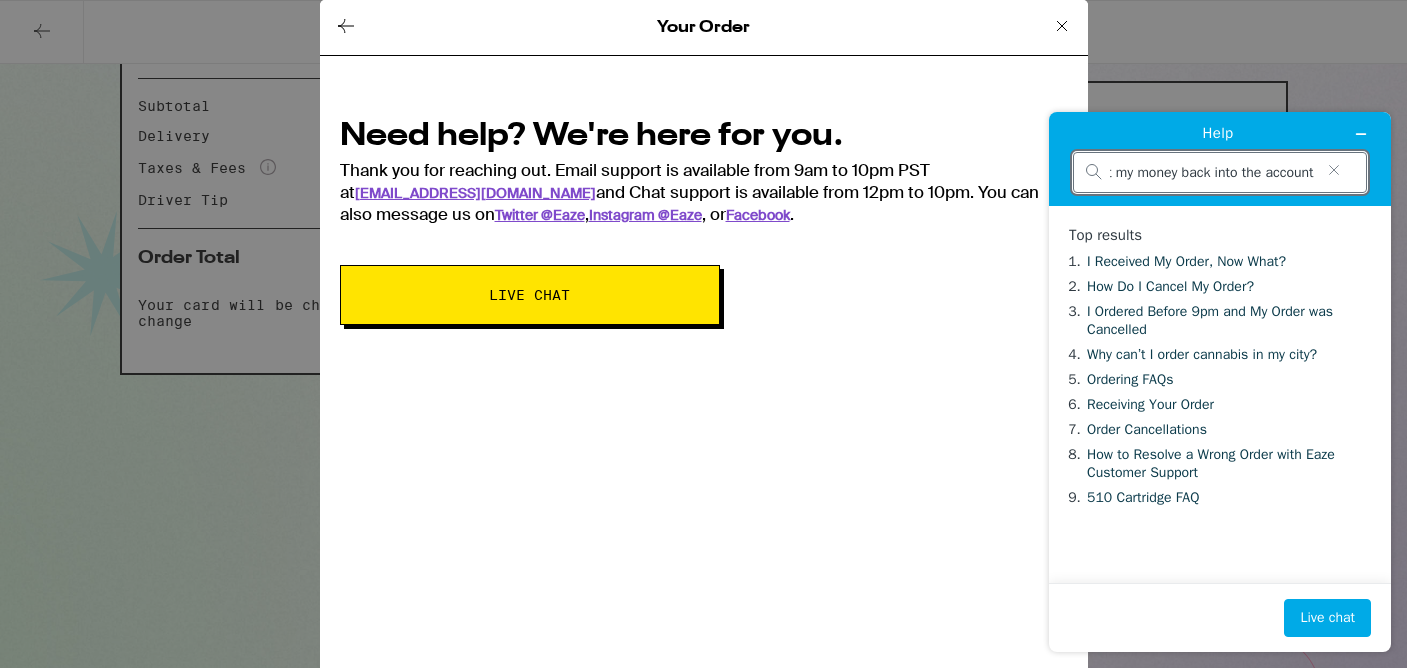 drag, startPoint x: 1108, startPoint y: 168, endPoint x: 1421, endPoint y: 193, distance: 313.99683 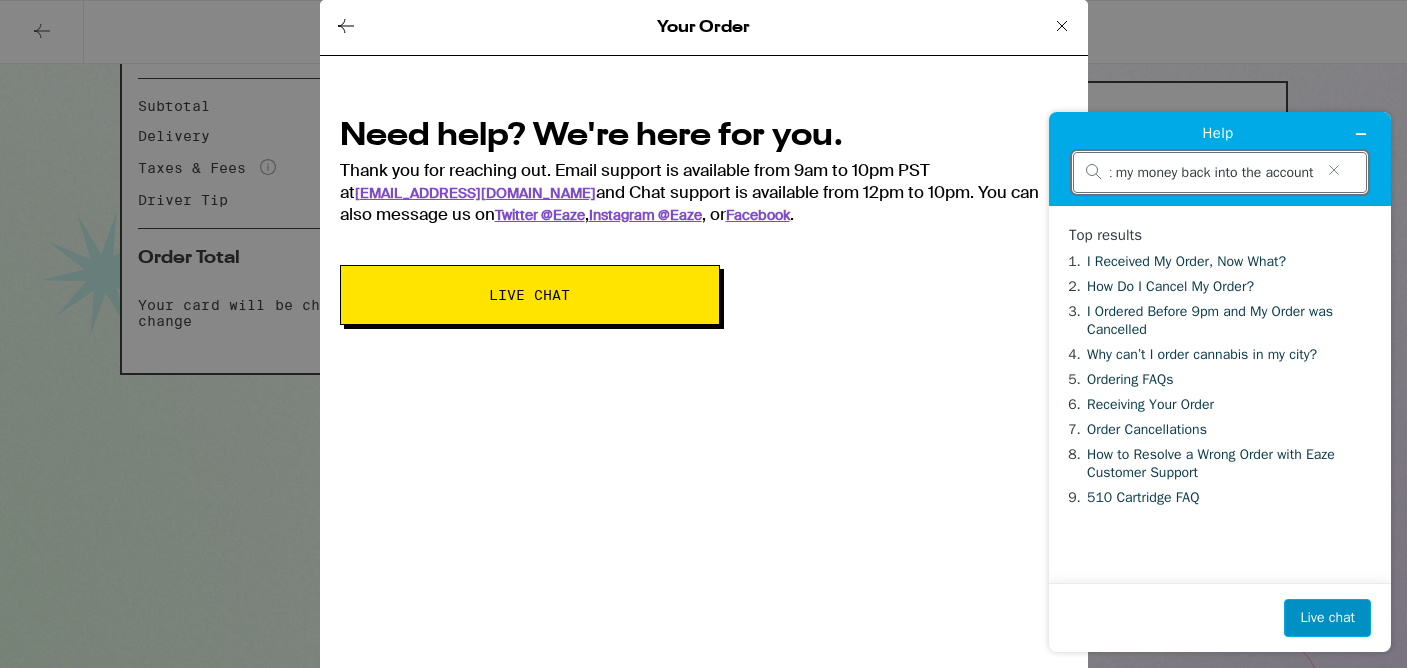 scroll, scrollTop: 0, scrollLeft: 0, axis: both 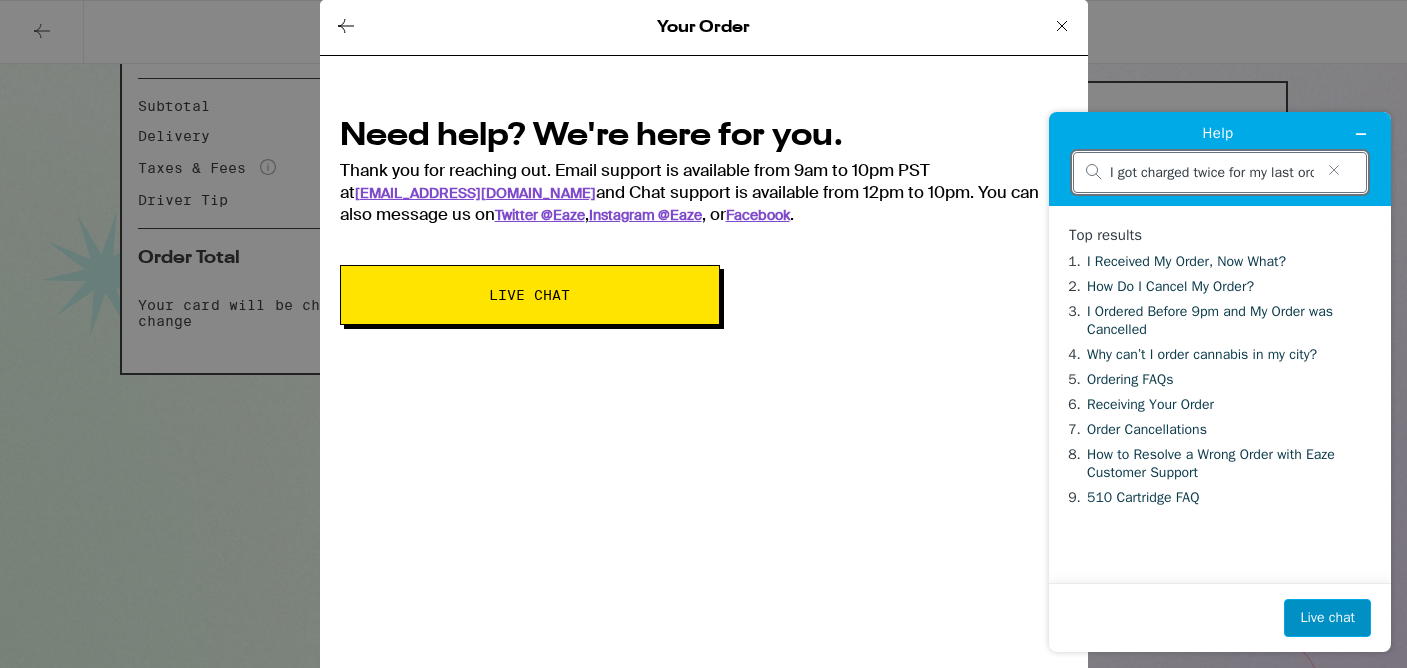 click on "Live chat" at bounding box center [1327, 618] 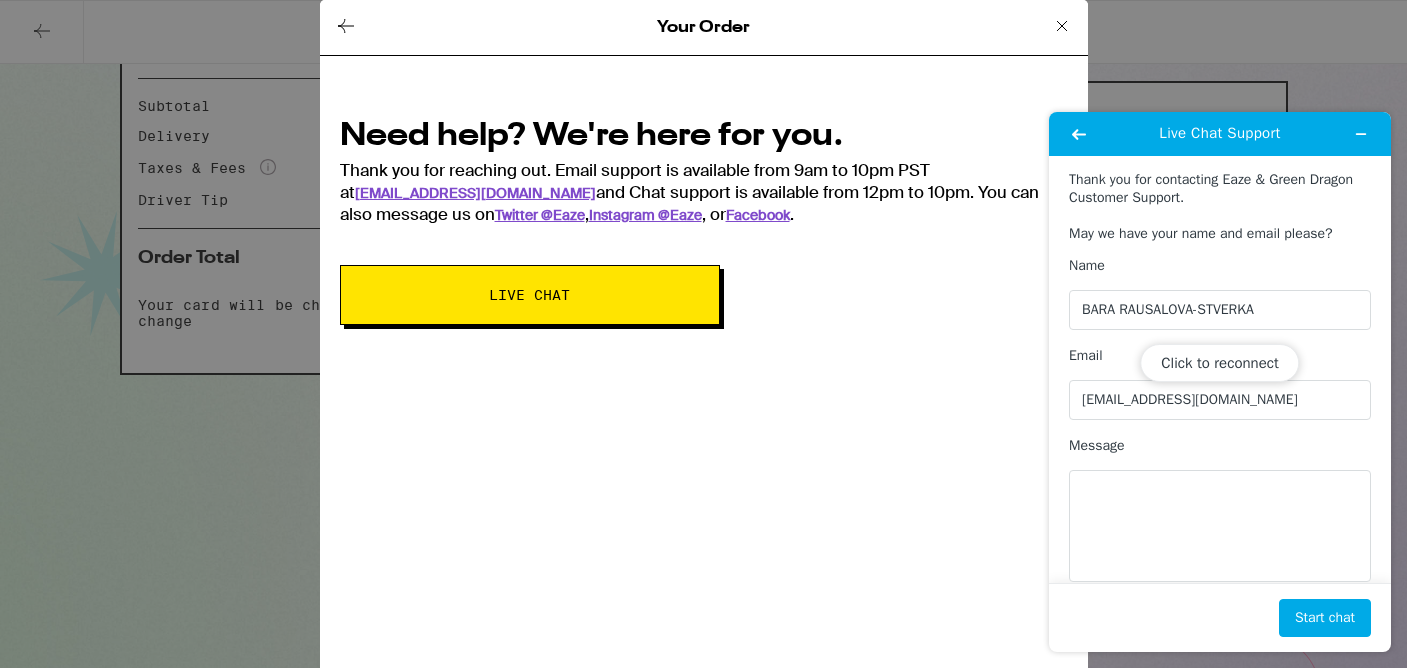 click on "Click to reconnect" at bounding box center [1220, 382] 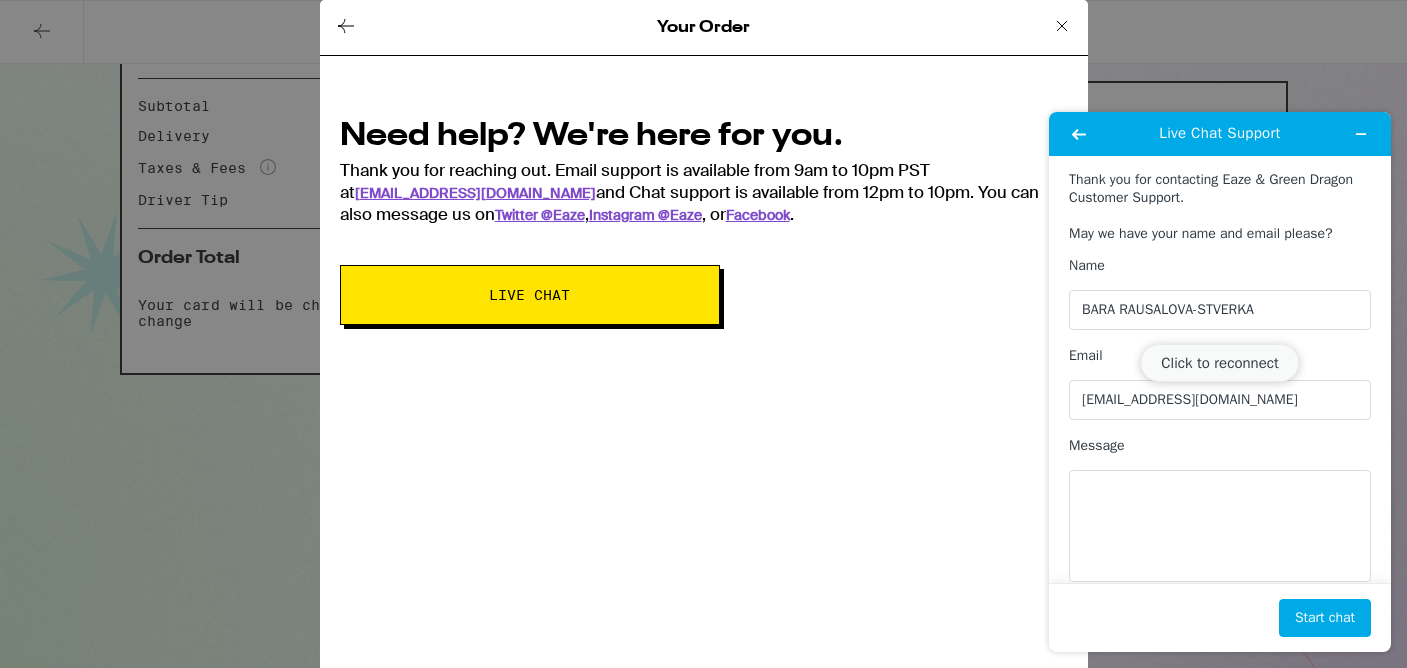 click on "Click to reconnect" at bounding box center [1219, 363] 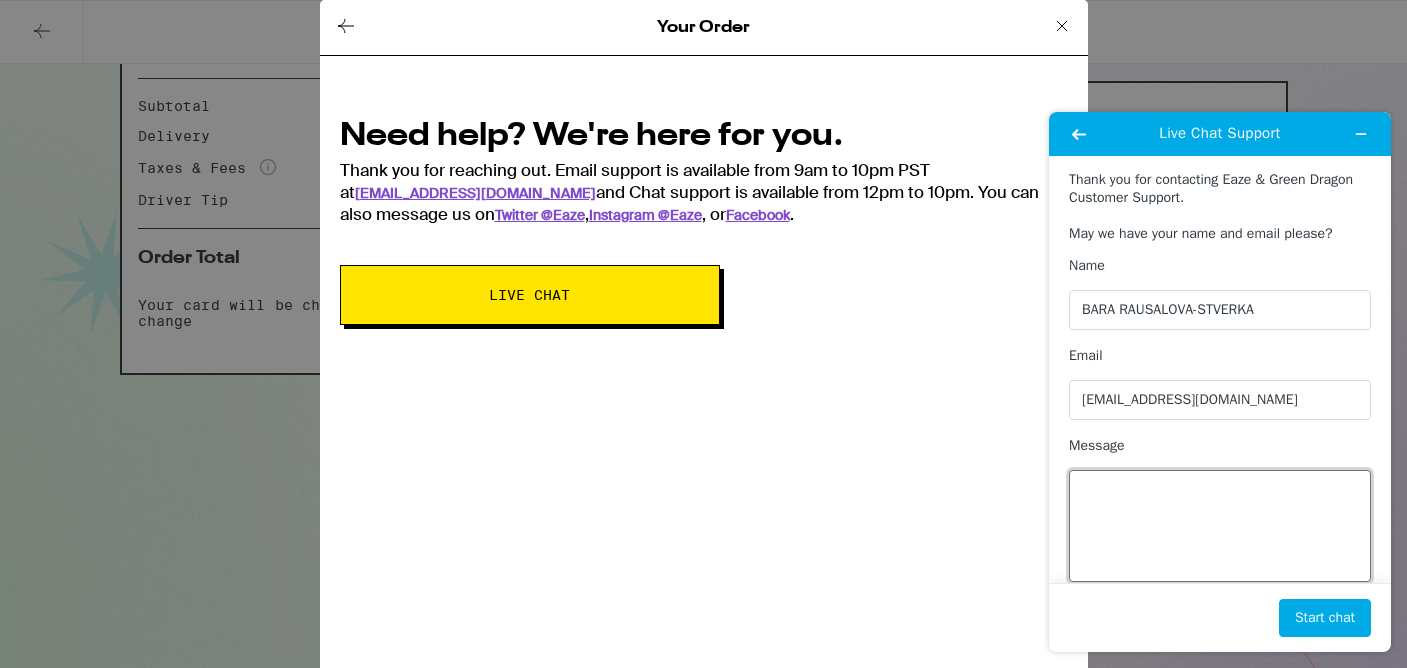 click on "Message" at bounding box center (1220, 526) 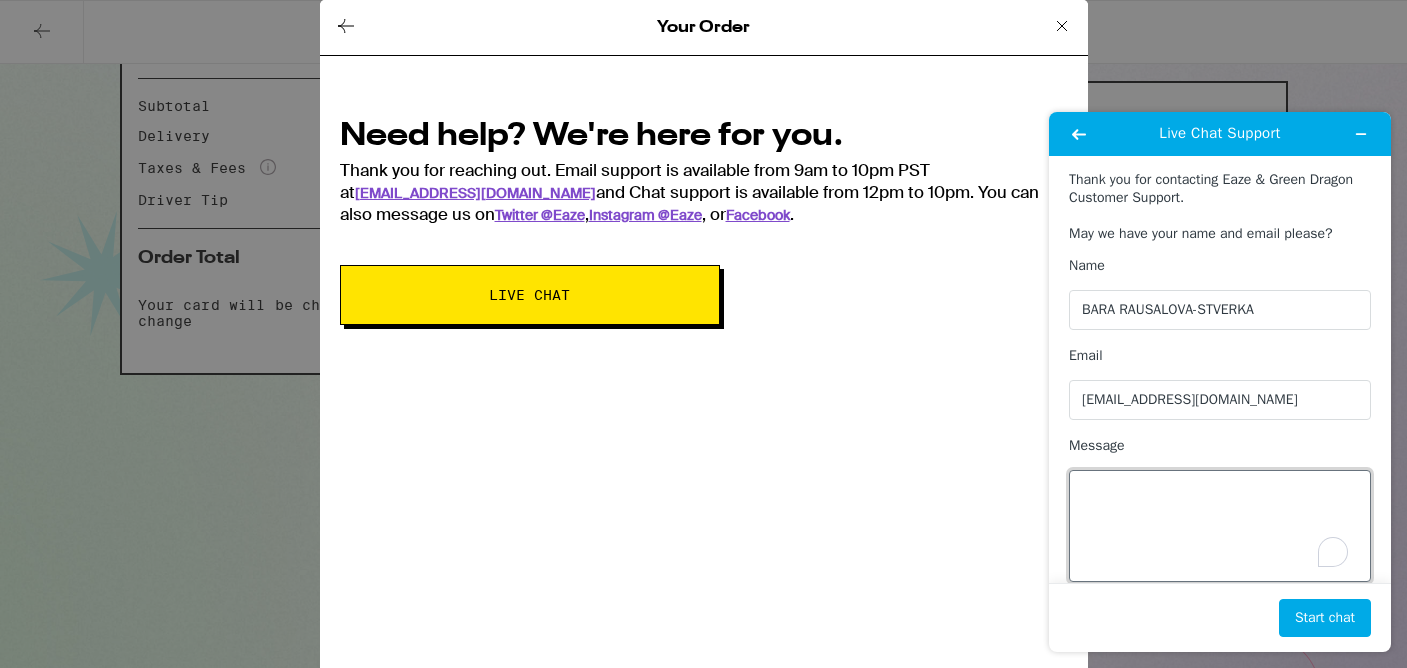 paste on "I got charged twice for my last order. the card reader was not working so i paid cash, and updated my payment but i still got charged? I need to get my money back into the account" 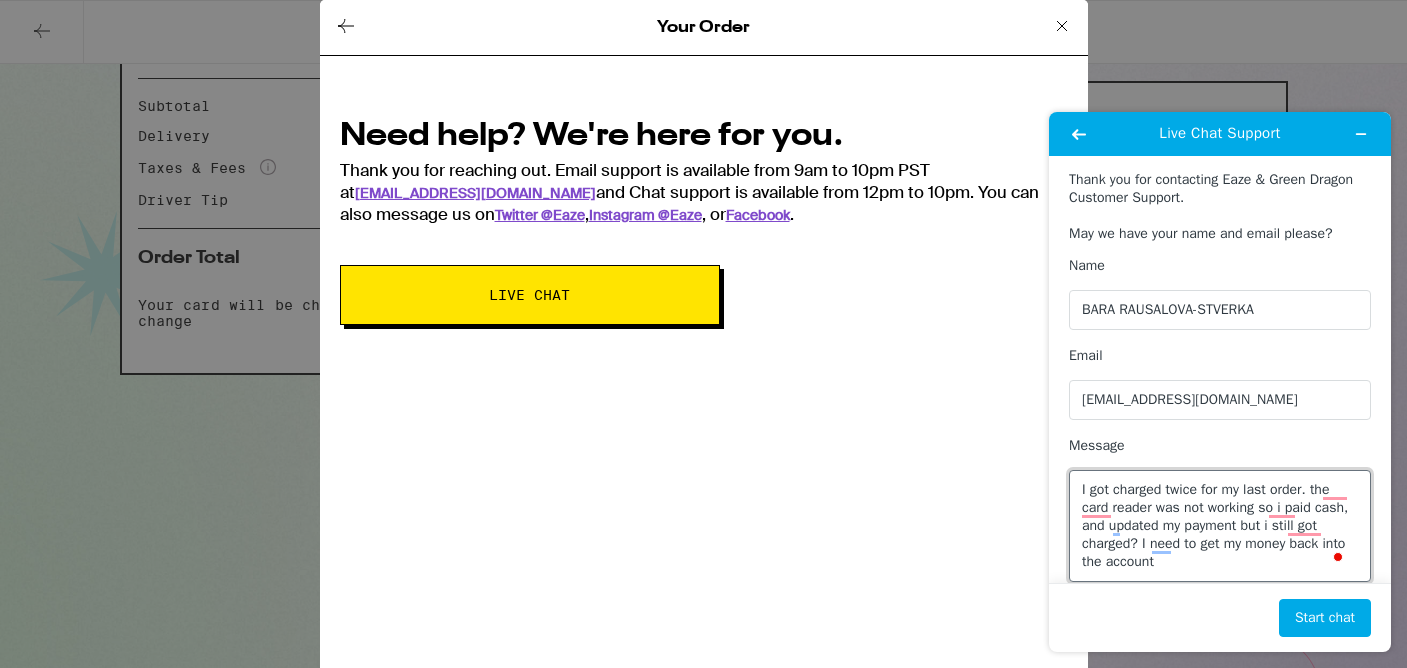 scroll, scrollTop: 3, scrollLeft: 0, axis: vertical 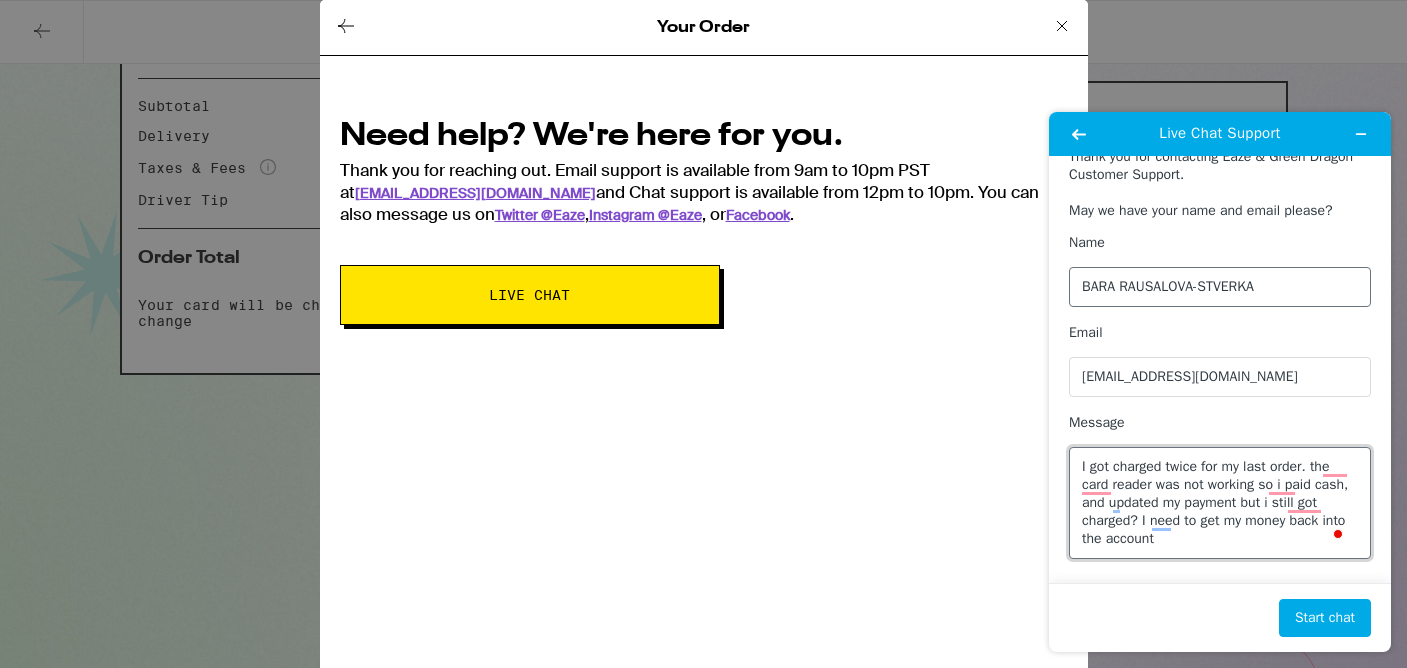 type on "I got charged twice for my last order. the card reader was not working so i paid cash, and updated my payment but i still got charged? I need to get my money back into the account" 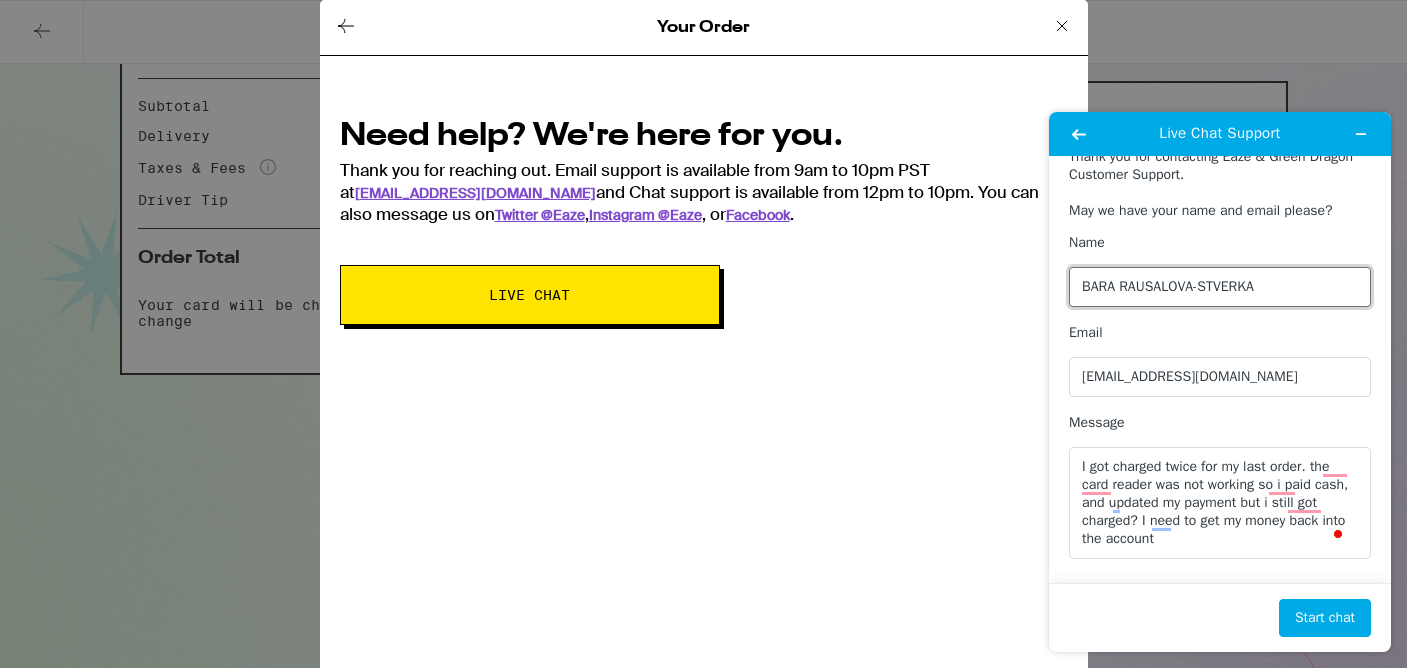 drag, startPoint x: 1280, startPoint y: 285, endPoint x: 1204, endPoint y: 280, distance: 76.1643 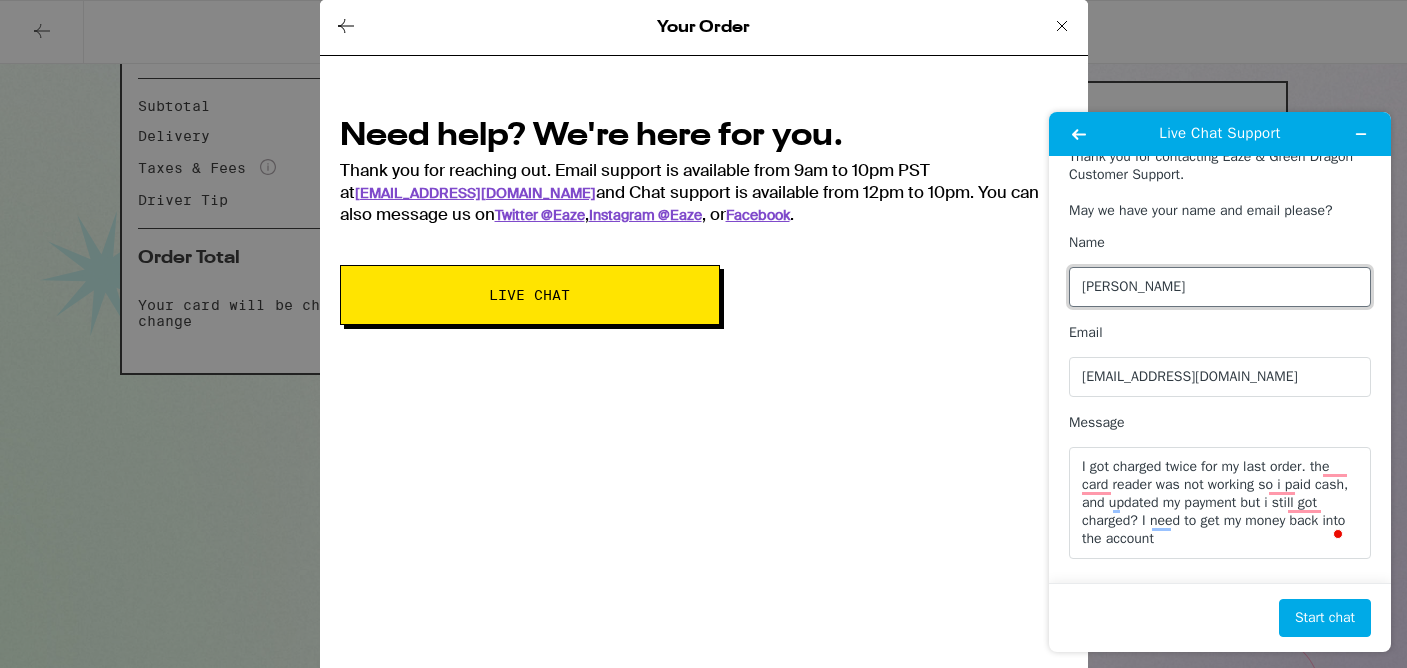 type on "[PERSON_NAME]" 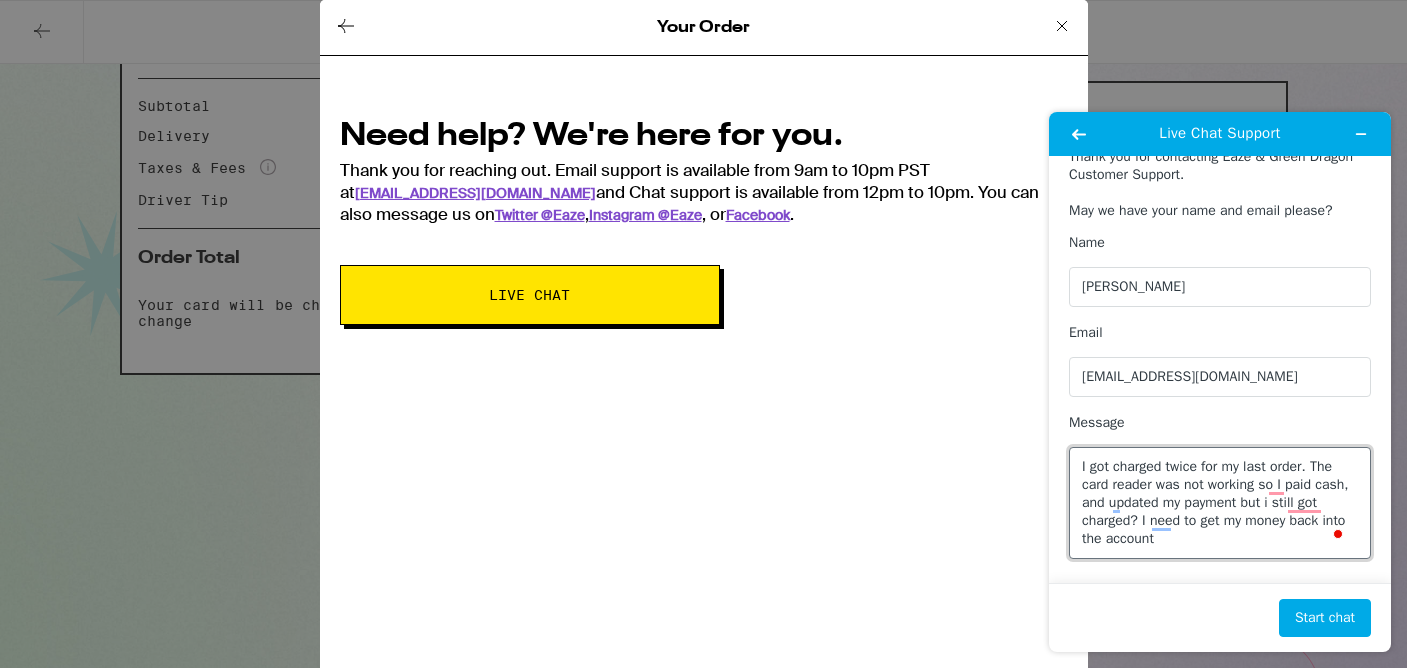 click on "I got charged twice for my last order. The card reader was not working so I paid cash, and updated my payment but i still got charged? I need to get my money back into the account" at bounding box center [1220, 503] 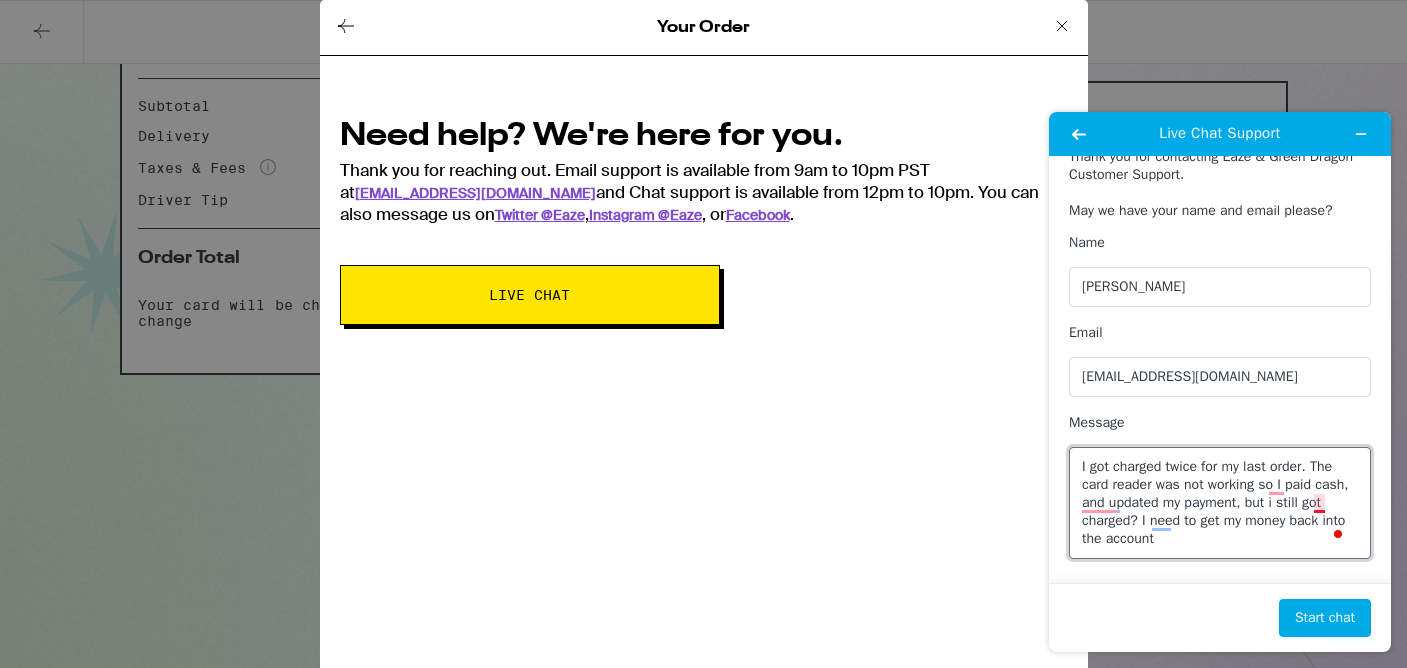 click on "I got charged twice for my last order. The card reader was not working so I paid cash, and updated my payment, but i still got charged? I need to get my money back into the account" at bounding box center (1220, 503) 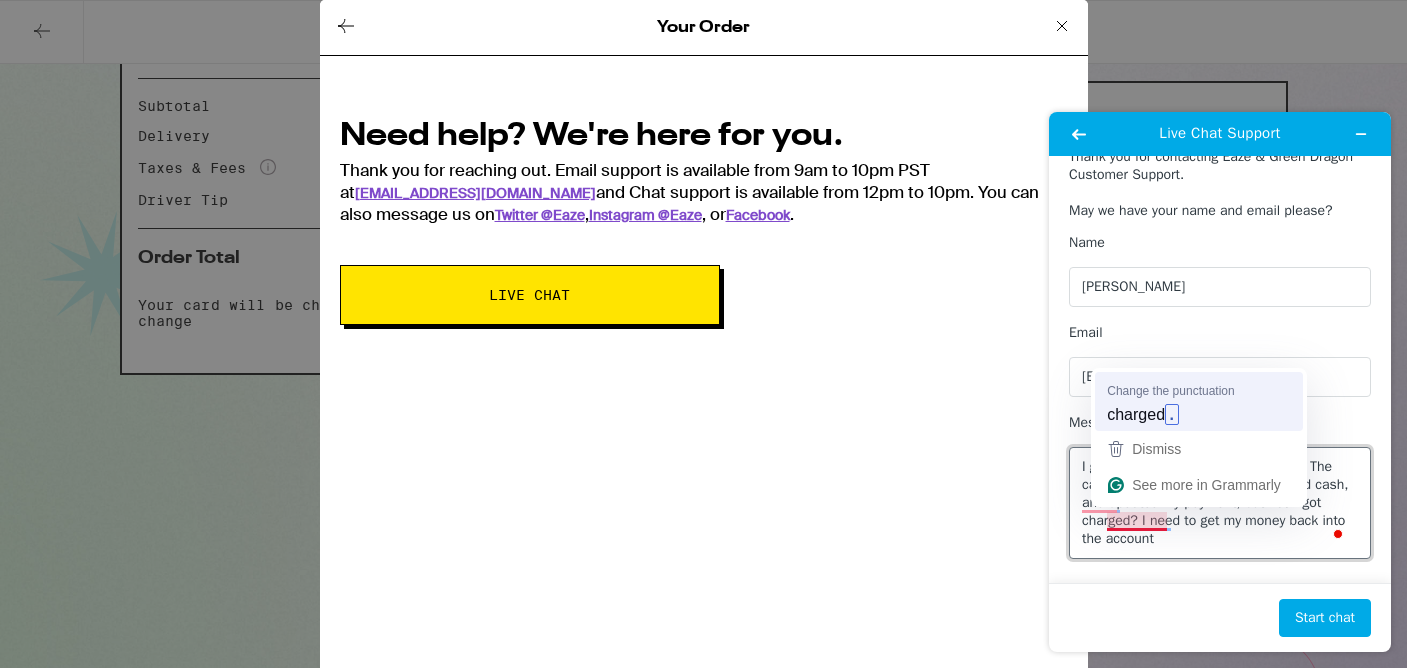 click on "charged" at bounding box center (1136, 414) 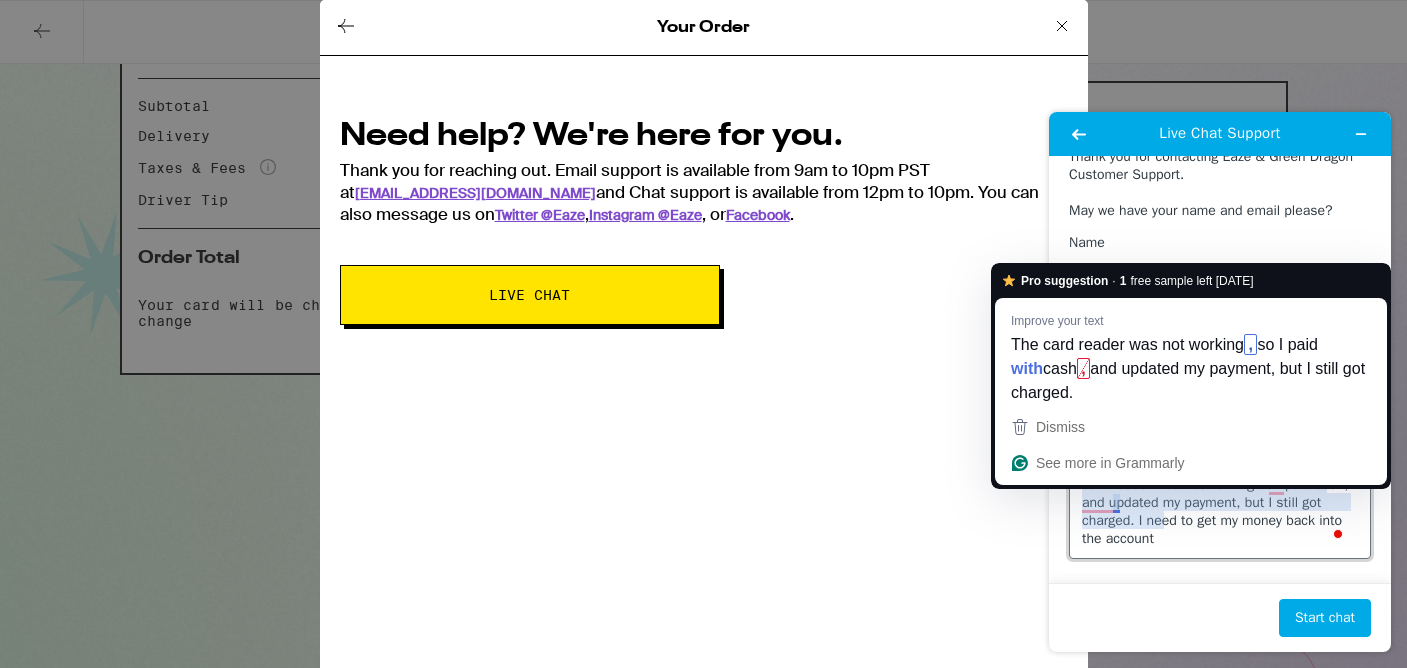 click on "I got charged twice for my last order. The card reader was not working so I paid cash, and updated my payment, but I still got charged. I need to get my money back into the account" at bounding box center (1220, 503) 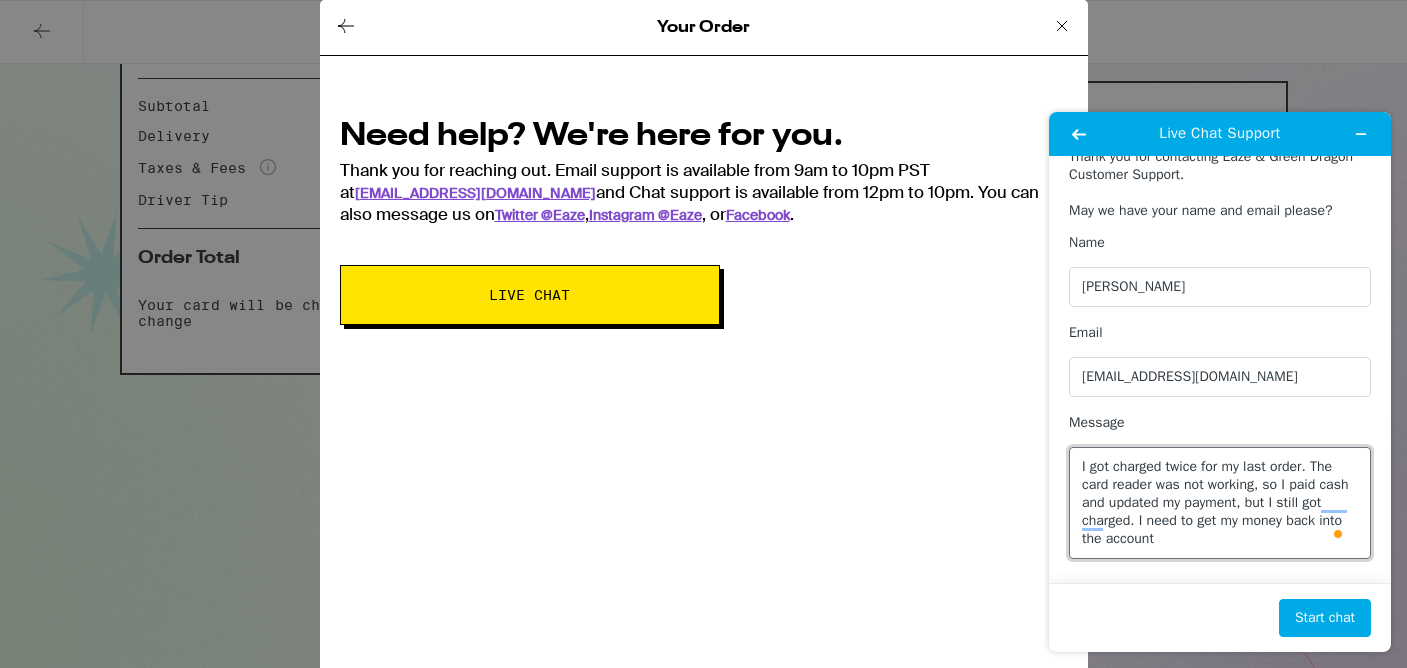 click on "I got charged twice for my last order. The card reader was not working, so I paid cash and updated my payment, but I still got charged. I need to get my money back into the account" at bounding box center (1220, 503) 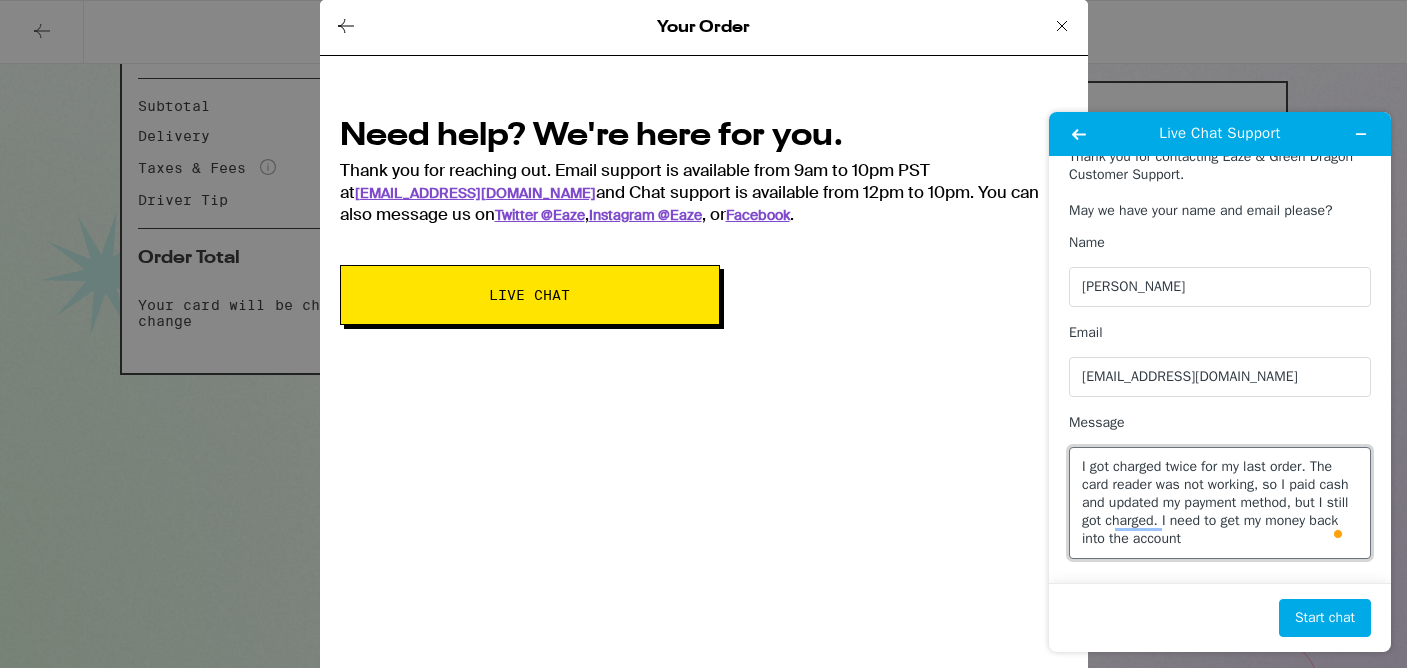 scroll, scrollTop: 0, scrollLeft: 0, axis: both 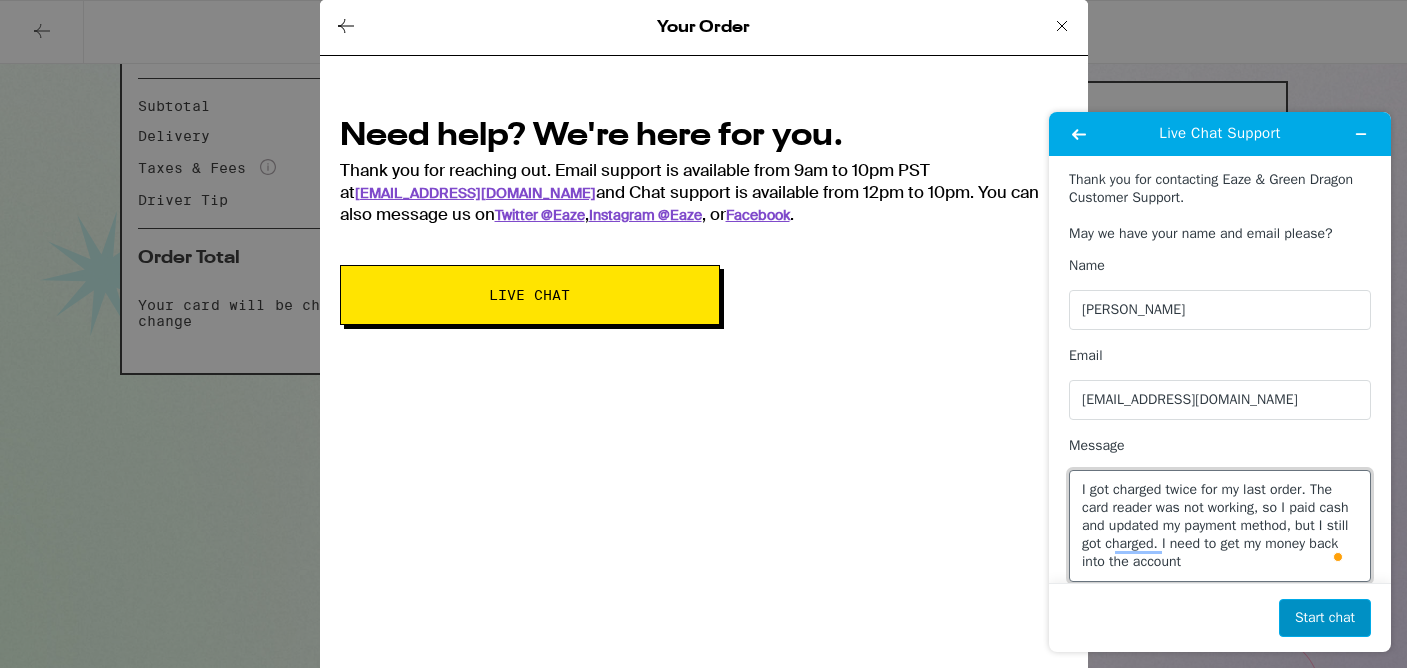 type on "I got charged twice for my last order. The card reader was not working, so I paid cash and updated my payment method, but I still got charged. I need to get my money back into the account" 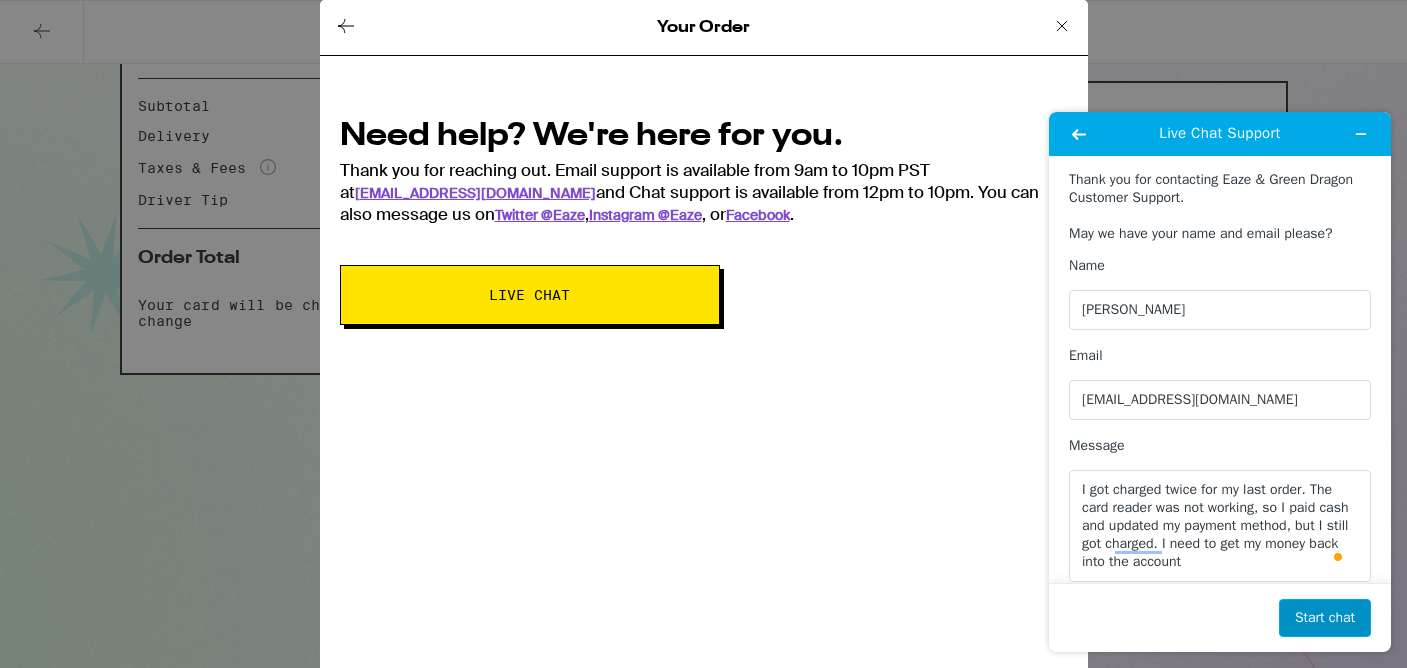 click on "Start chat" at bounding box center (1325, 618) 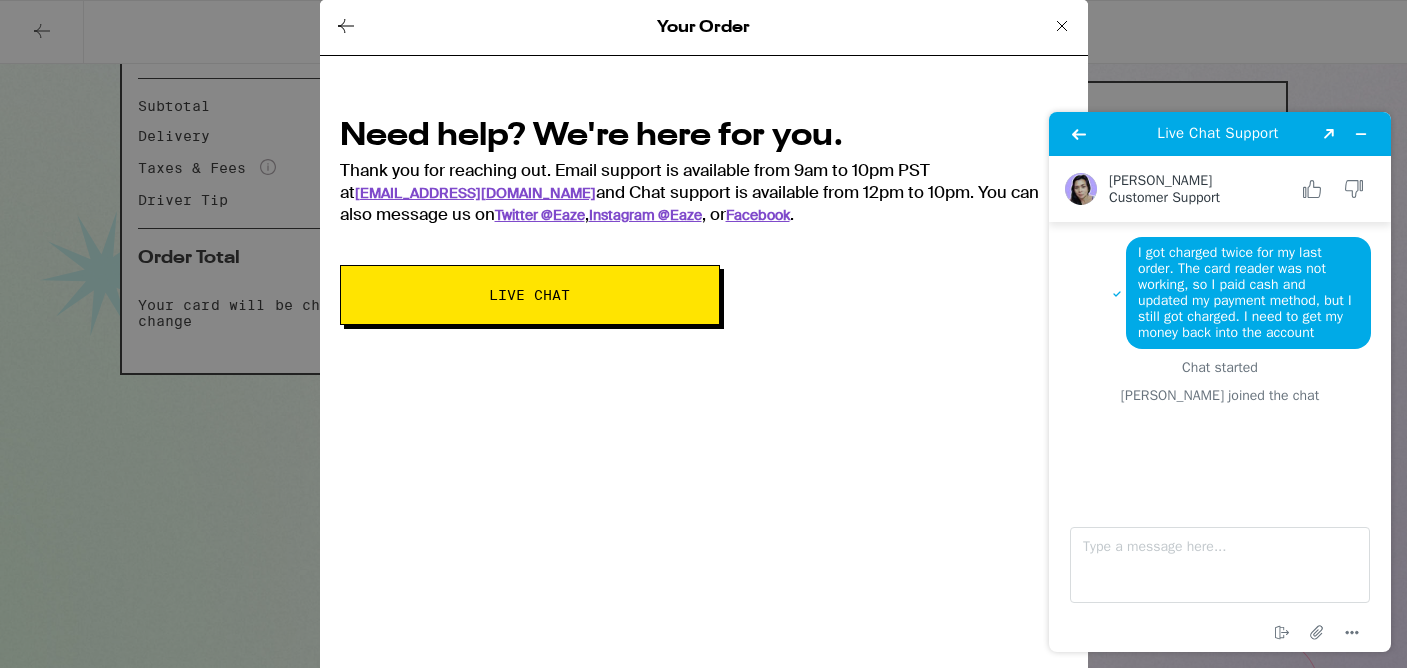 scroll, scrollTop: 38, scrollLeft: 0, axis: vertical 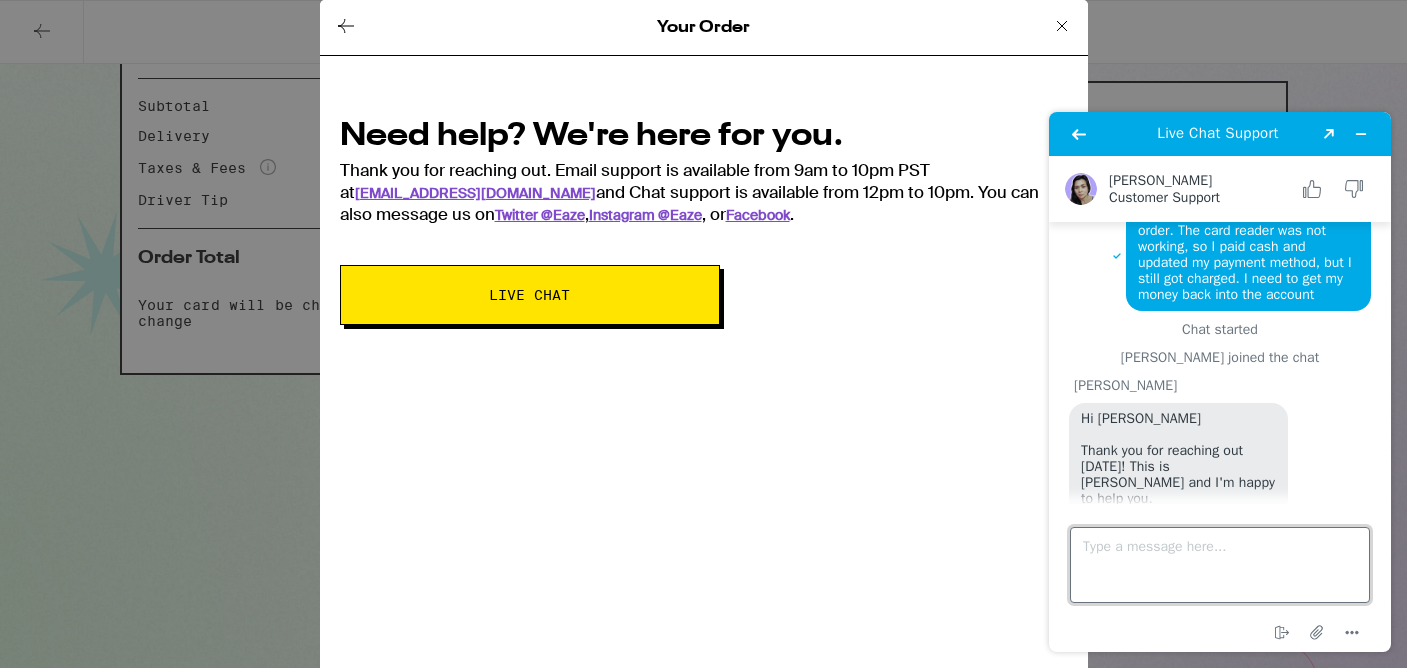 click on "Type a message here..." at bounding box center (1220, 565) 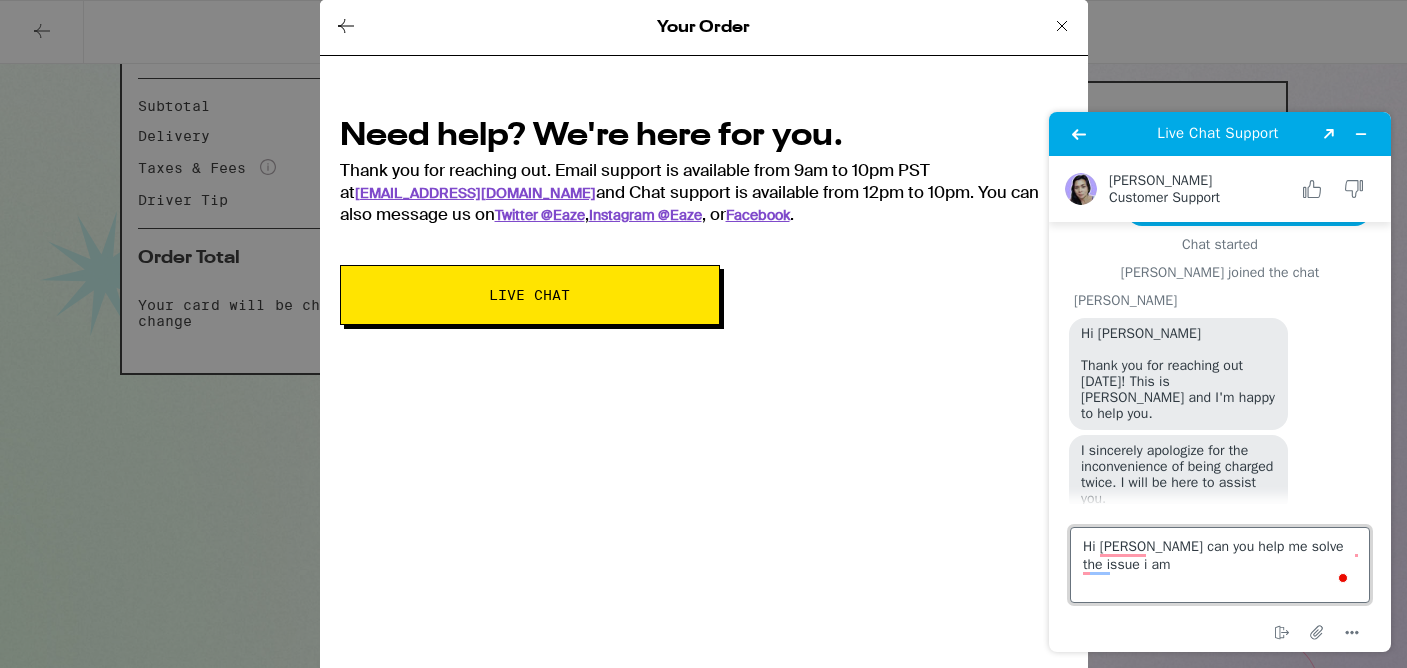 scroll, scrollTop: 128, scrollLeft: 0, axis: vertical 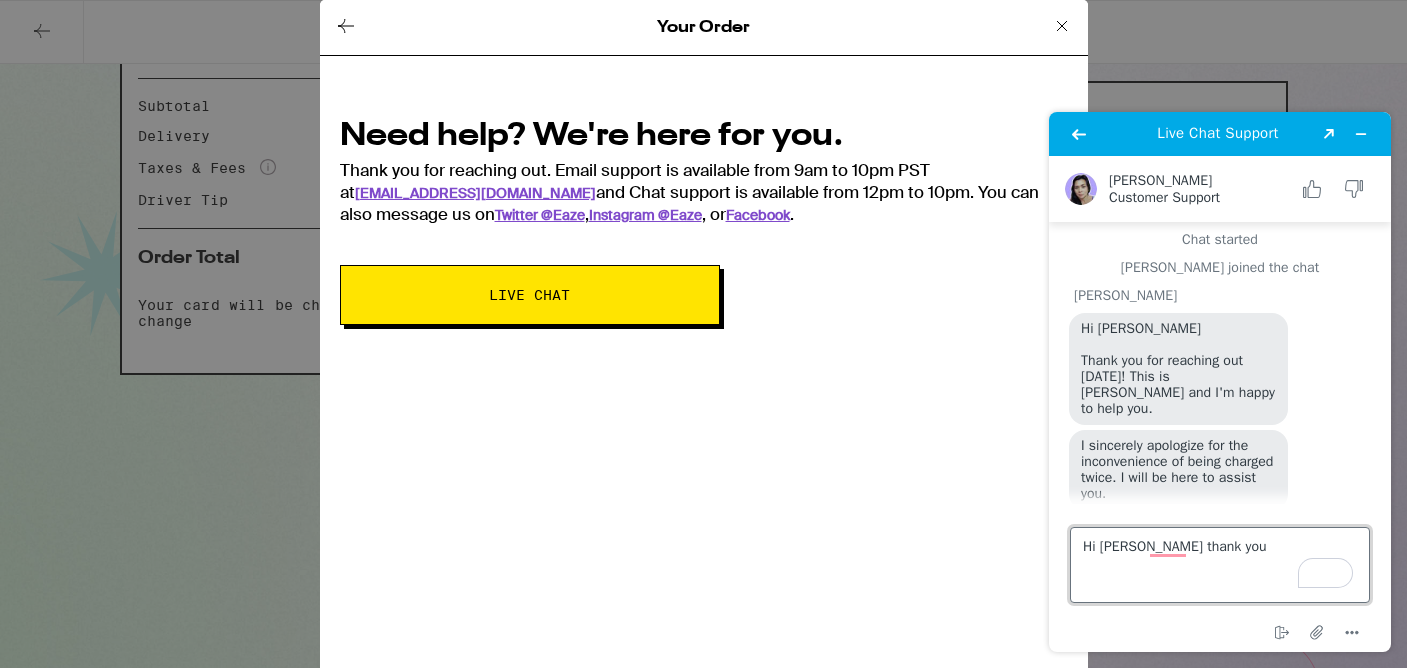 type on "Hi [PERSON_NAME] thank you," 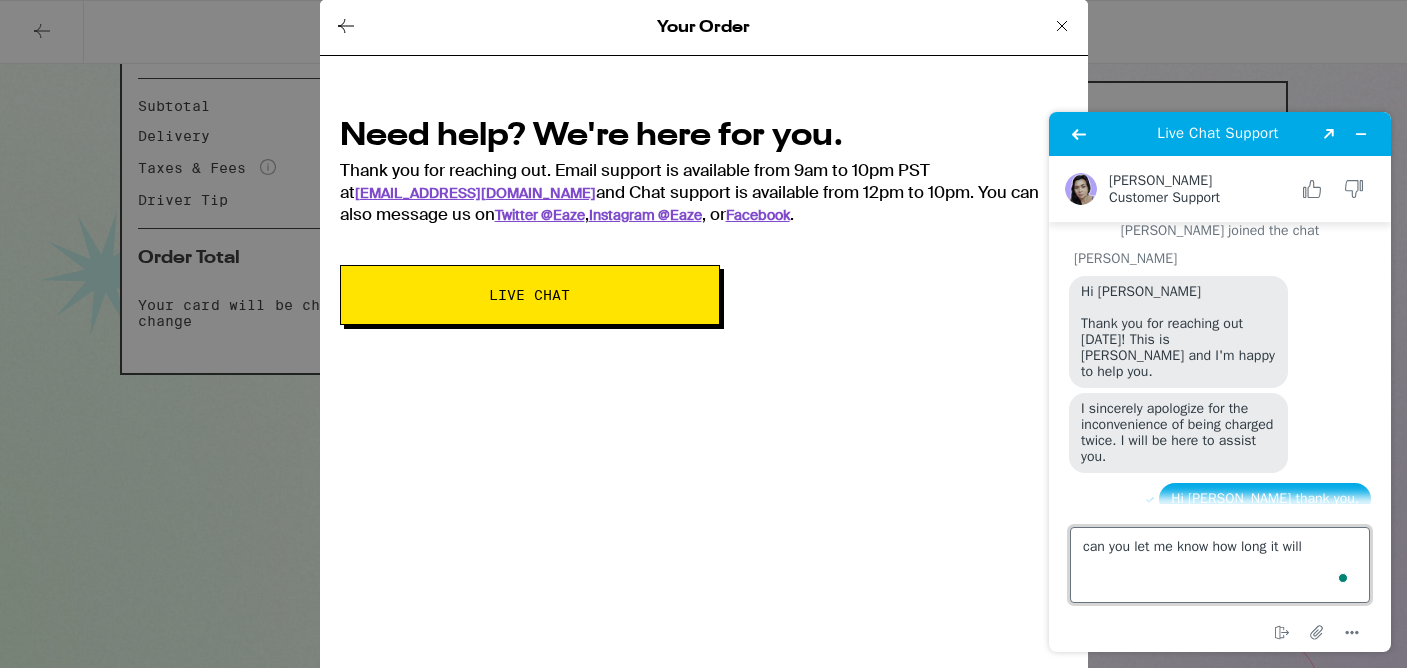 scroll, scrollTop: 203, scrollLeft: 0, axis: vertical 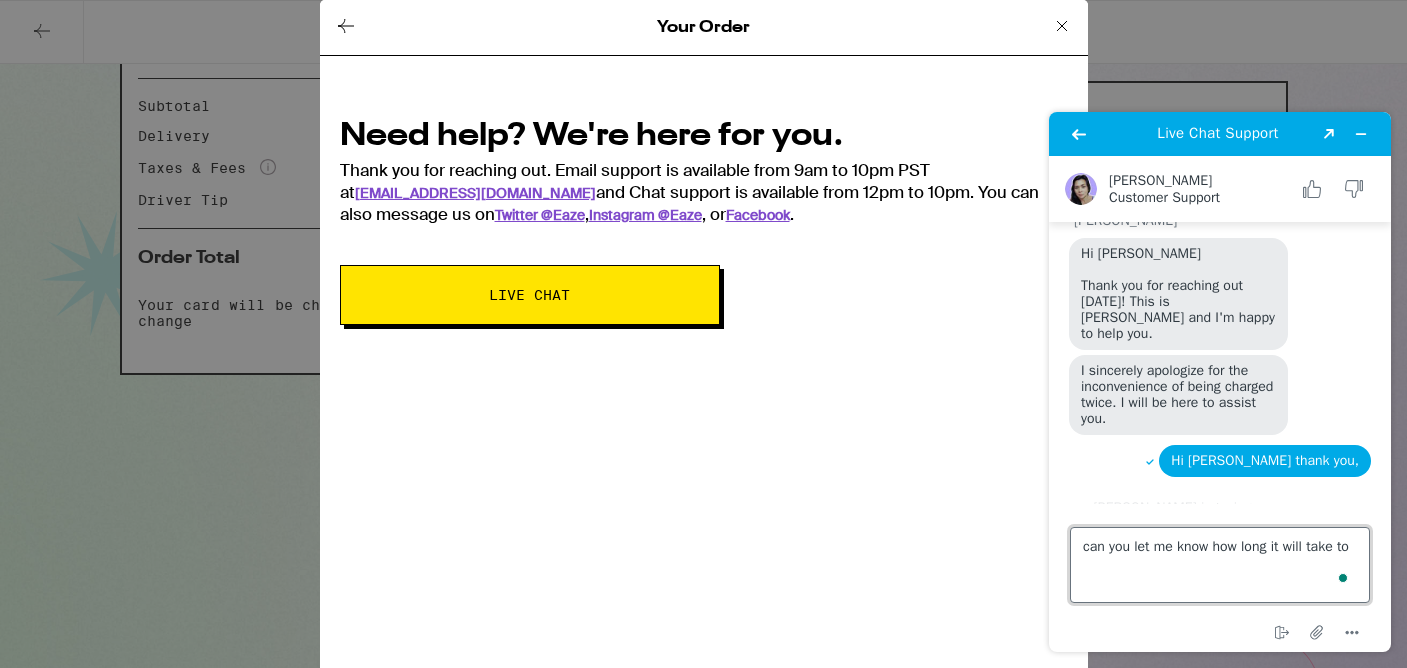 type on "can you let me know how long it will take to" 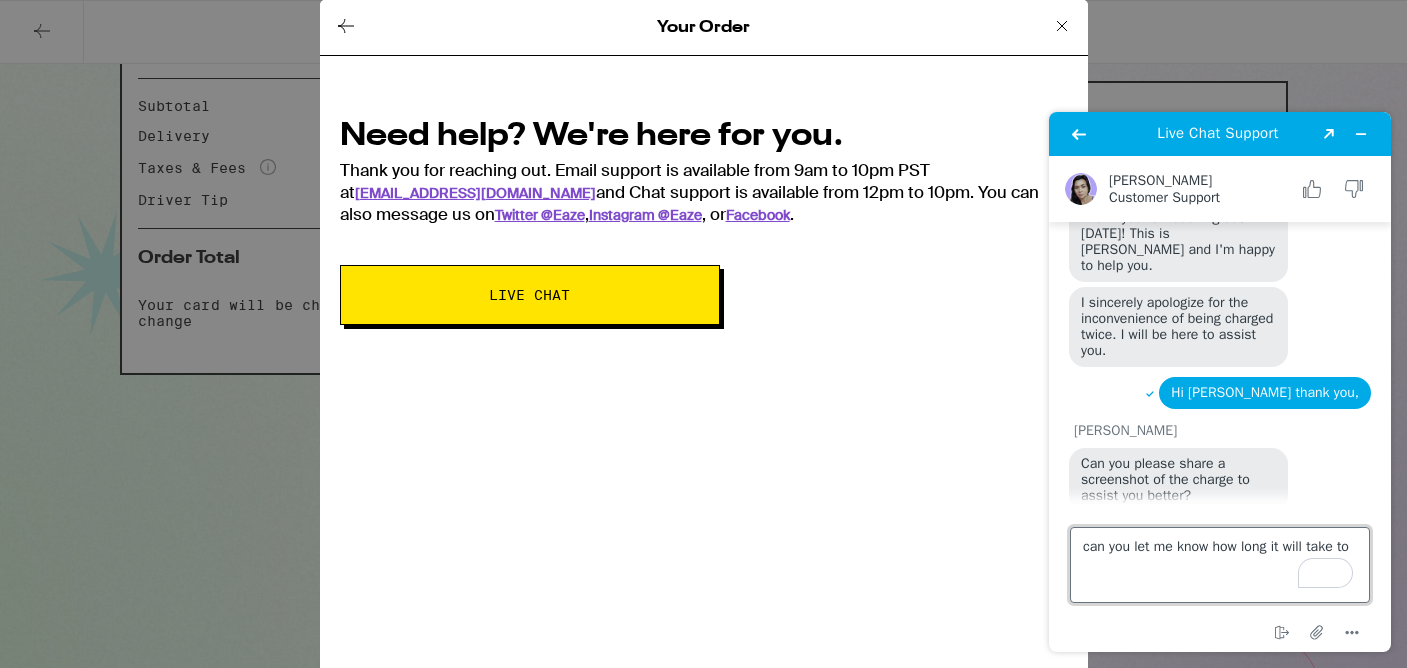 scroll, scrollTop: 267, scrollLeft: 0, axis: vertical 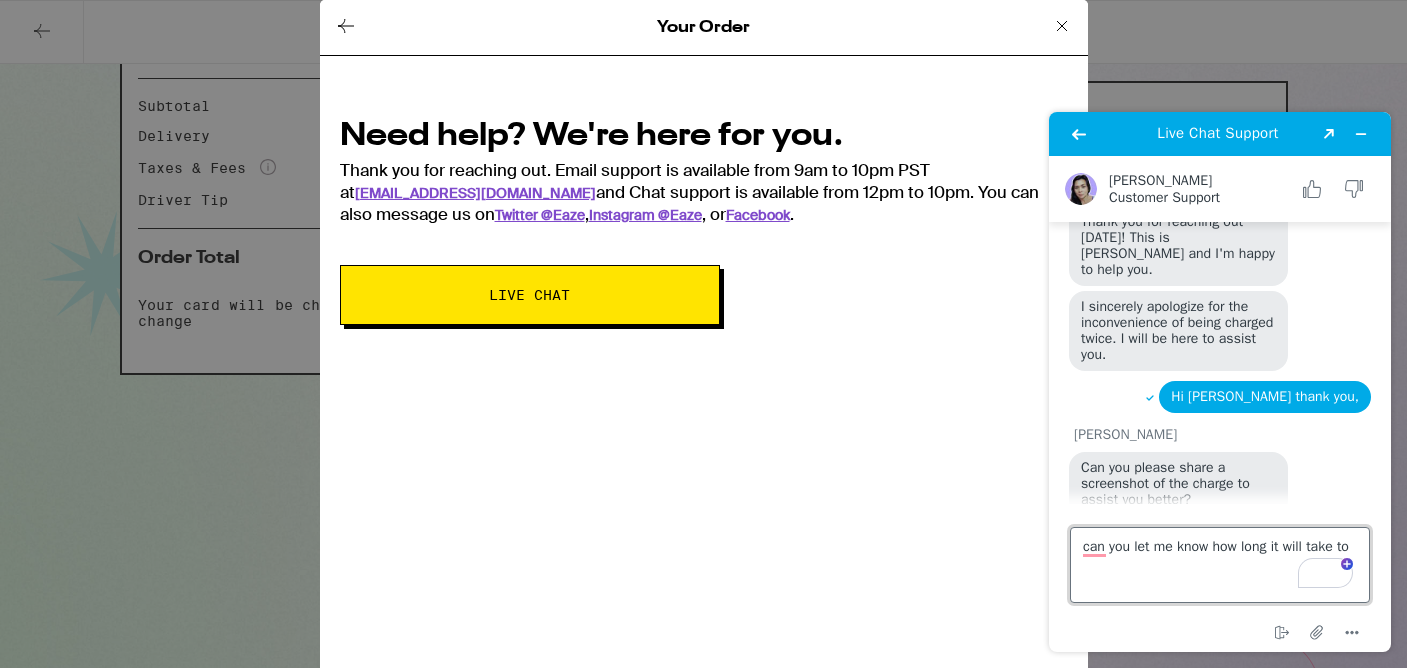 drag, startPoint x: 1114, startPoint y: 566, endPoint x: 1080, endPoint y: 543, distance: 41.04875 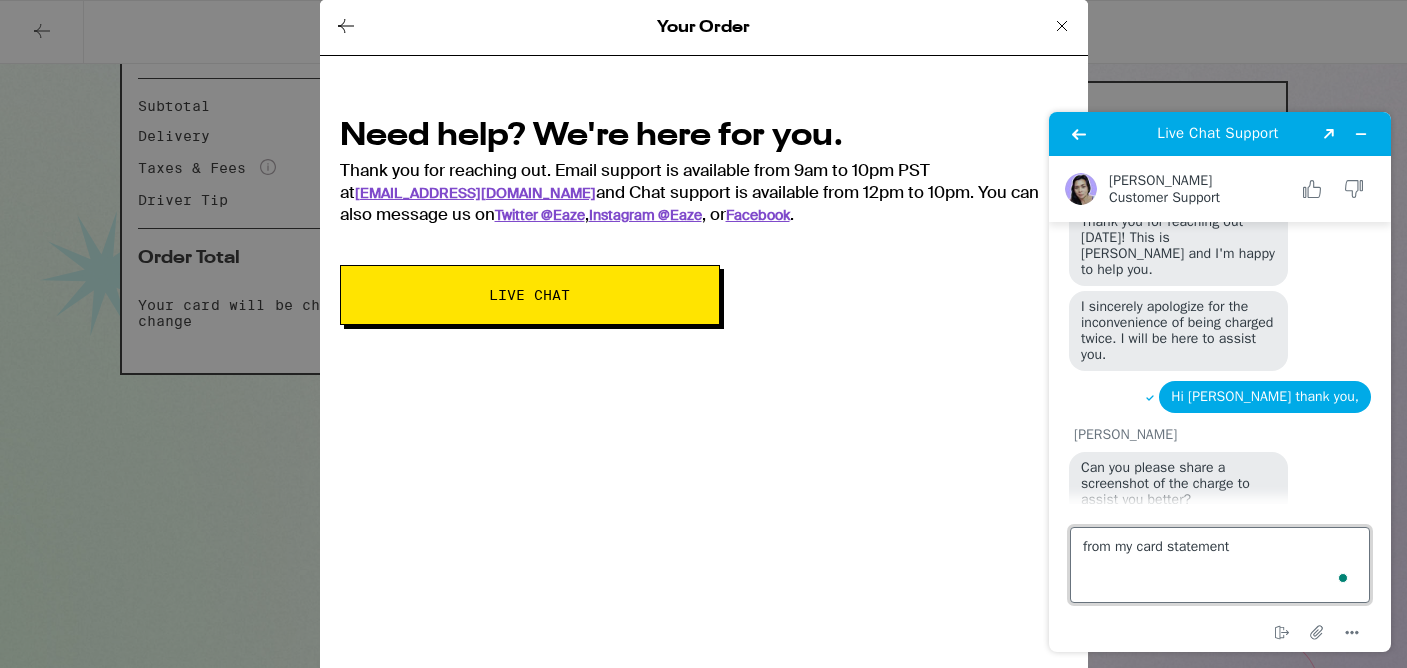 type on "from my card statement?" 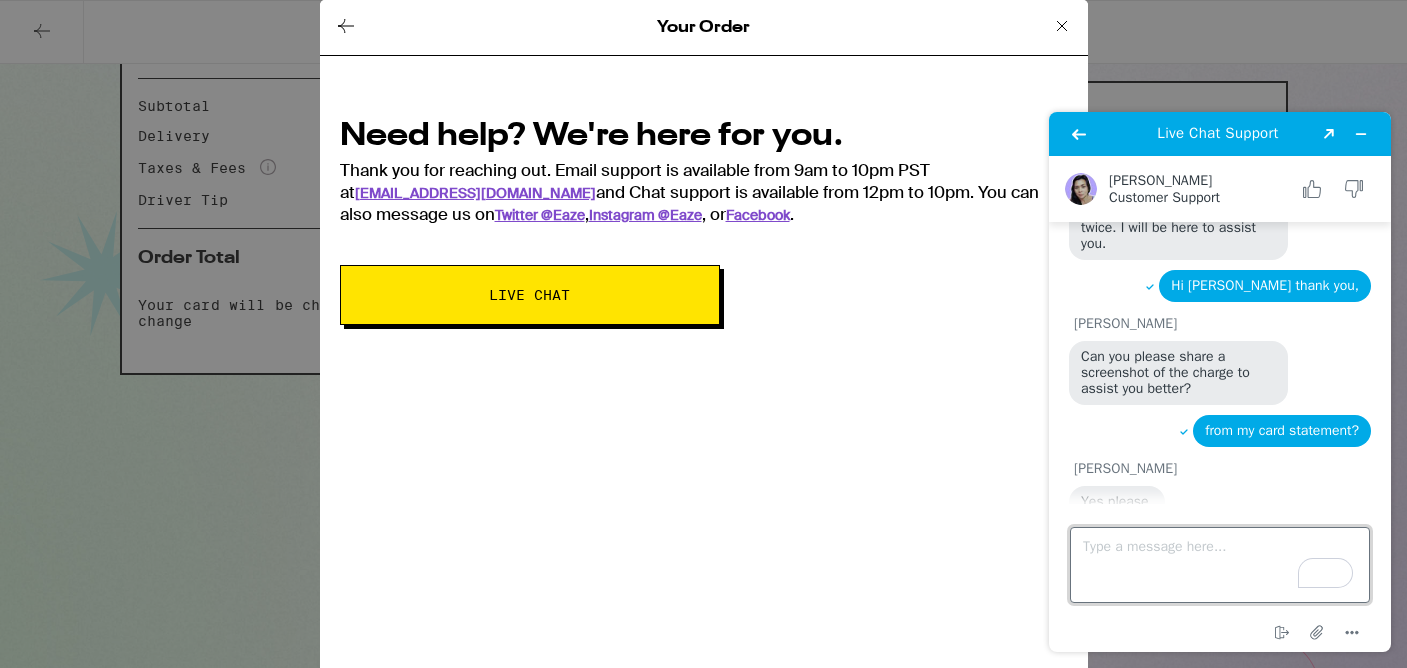 scroll, scrollTop: 383, scrollLeft: 0, axis: vertical 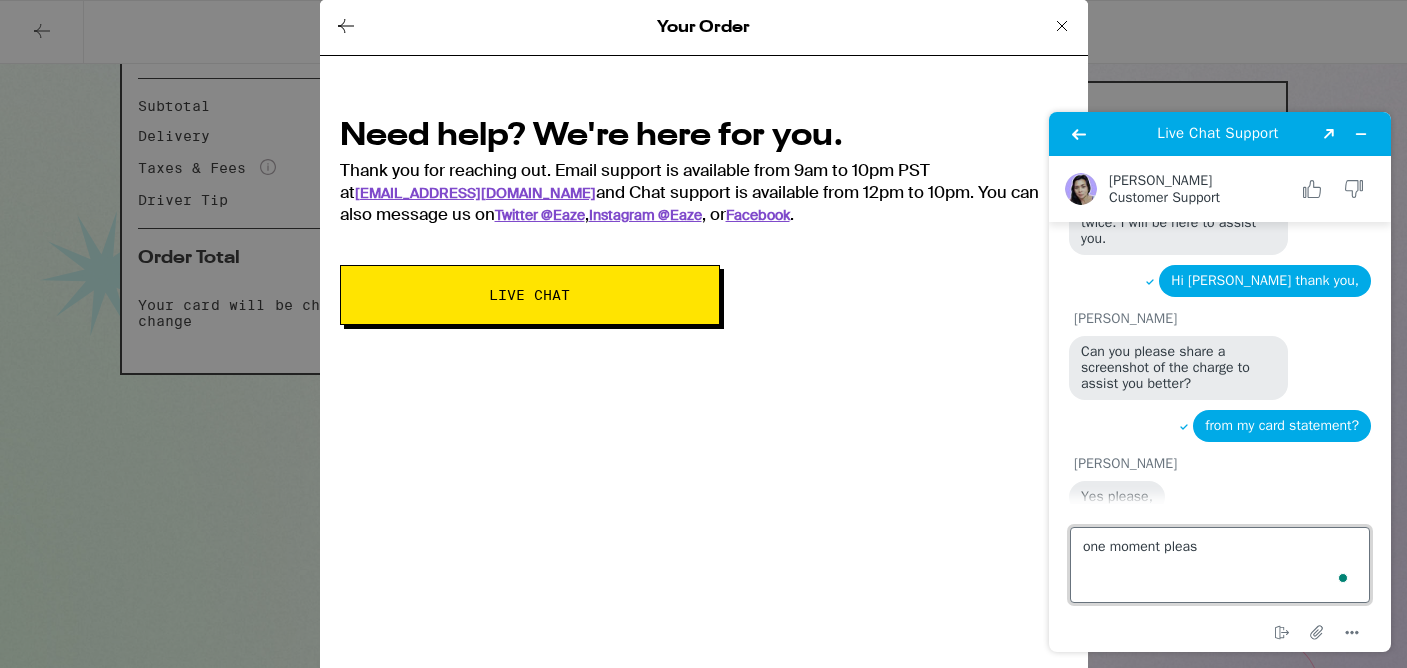 type on "one moment please" 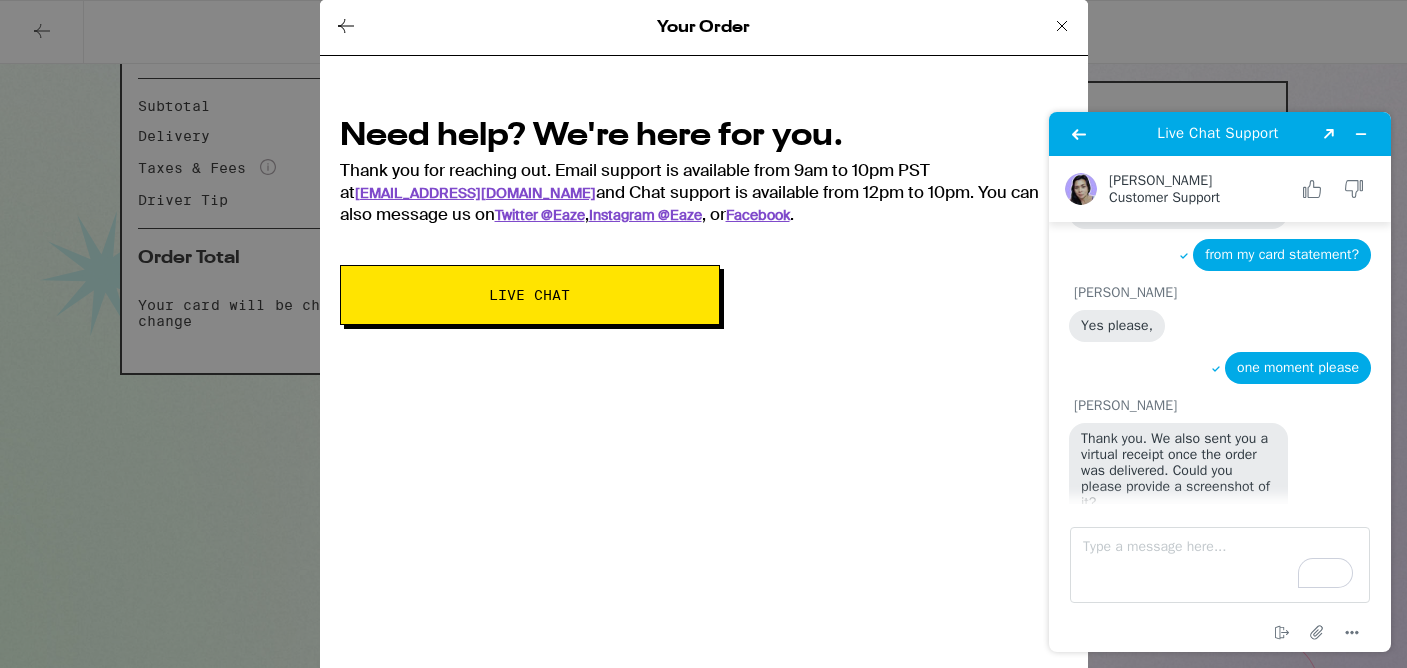 scroll, scrollTop: 559, scrollLeft: 0, axis: vertical 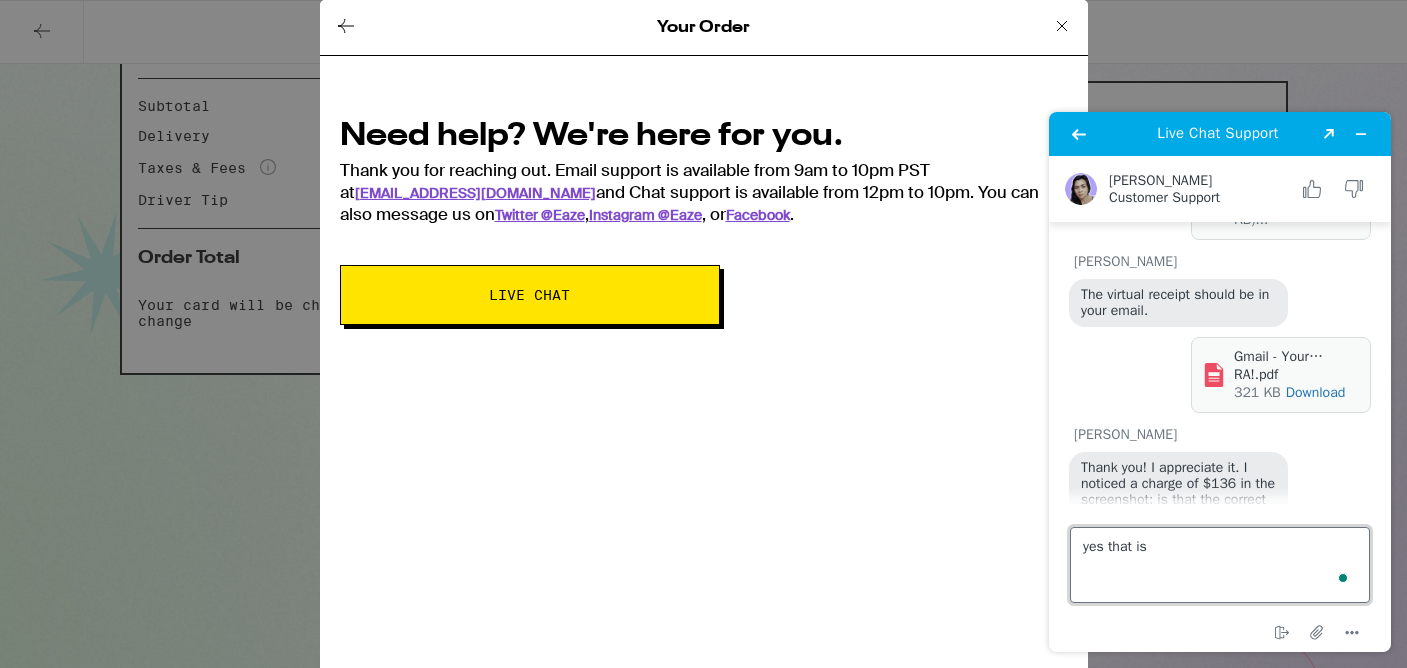 type on "yes that is" 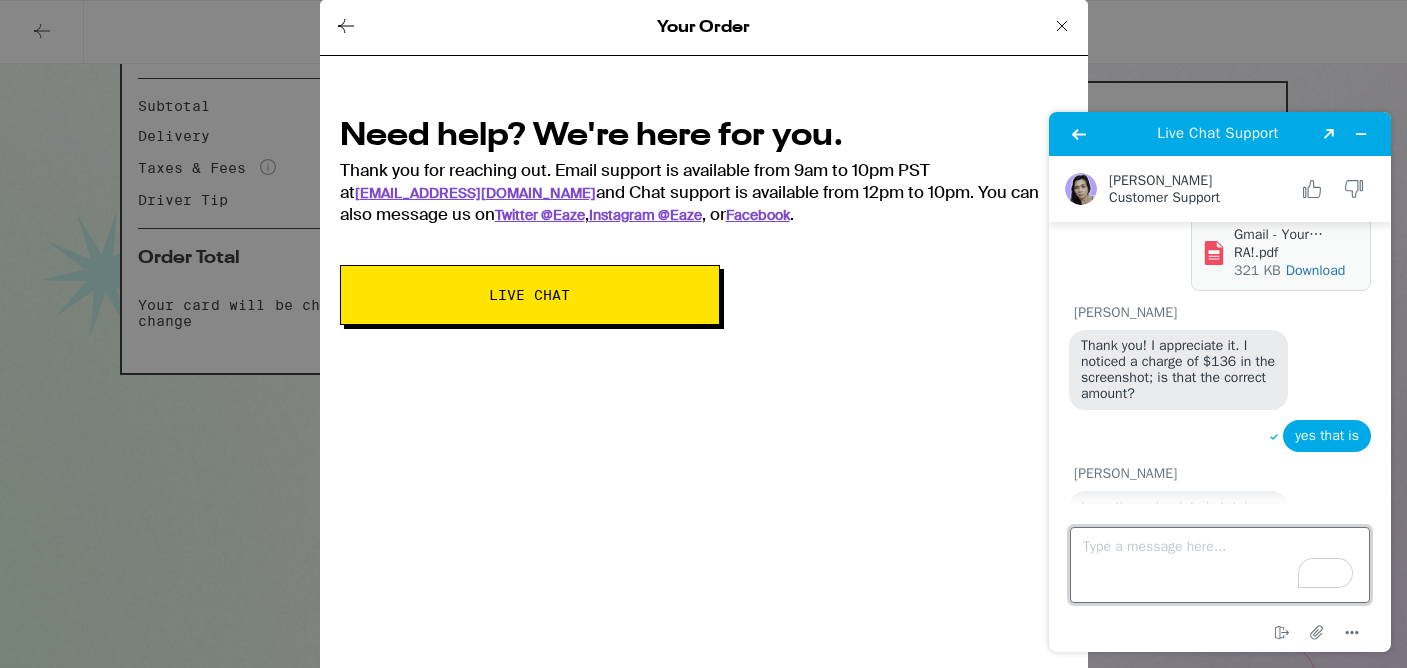 scroll, scrollTop: 1219, scrollLeft: 0, axis: vertical 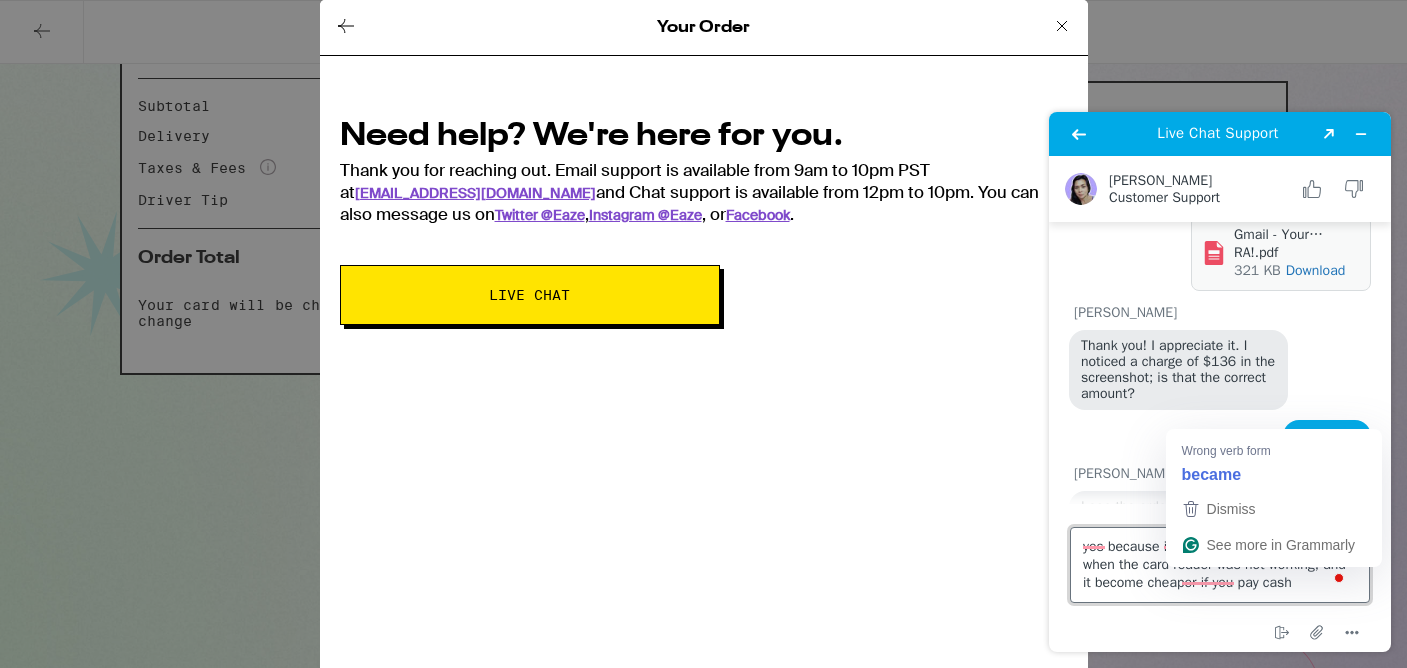 click on "yes because i changed the payment to cash when the card reader was not working, and it become cheaper if you pay cash" at bounding box center (1220, 565) 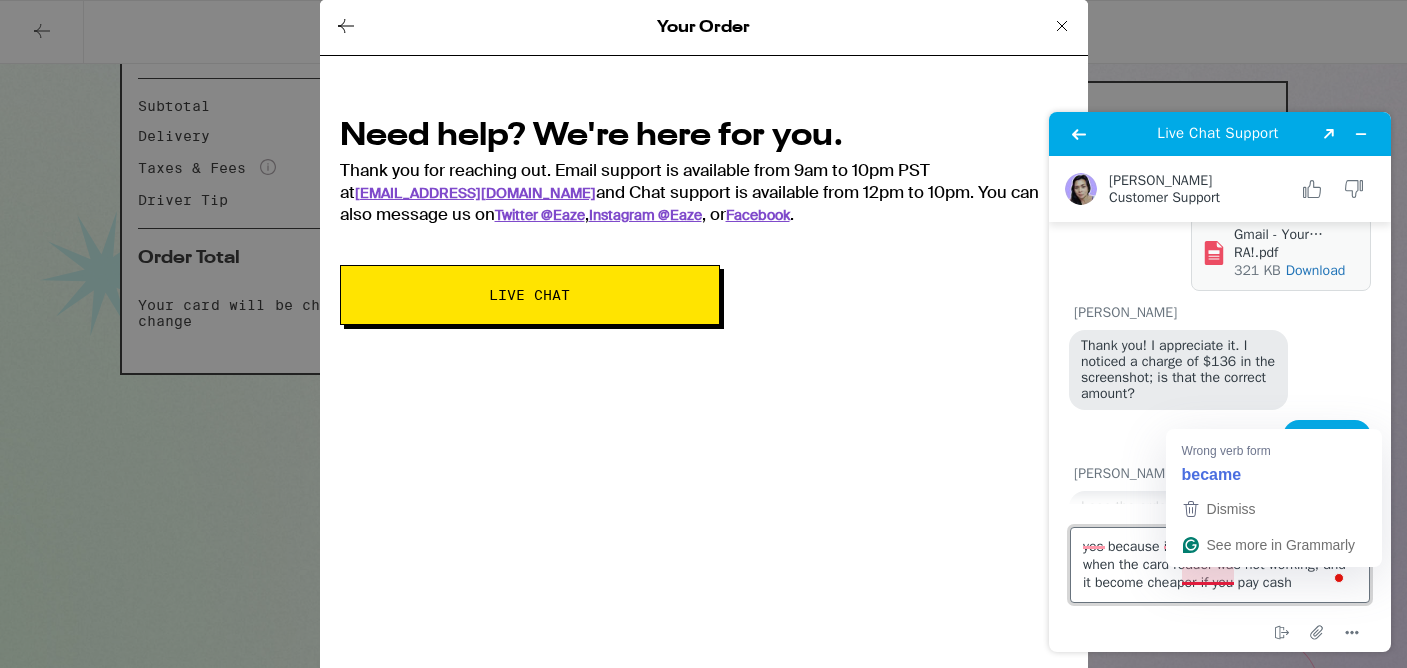click on "yes because i changed the payment to cash when the card reader was not working, and it become cheaper if you pay cash" at bounding box center (1220, 565) 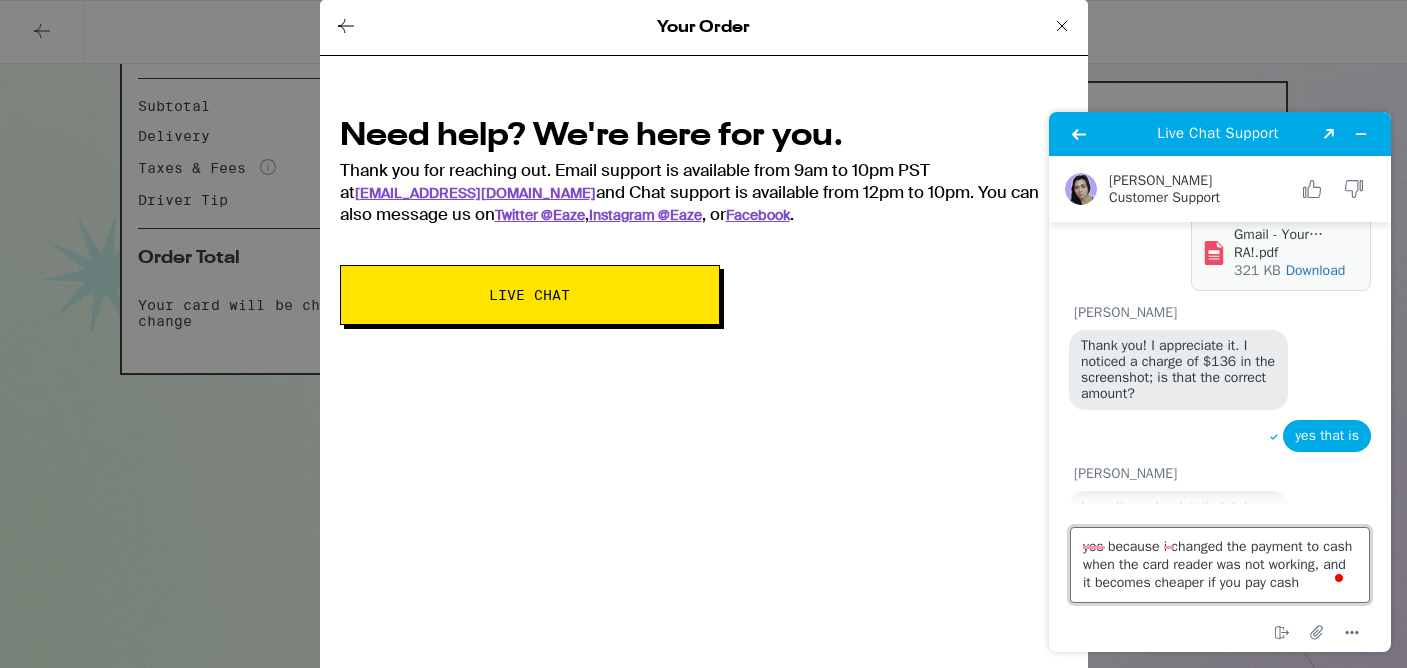 click on "yes because i changed the payment to cash when the card reader was not working, and it becomes cheaper if you pay cash" at bounding box center (1220, 565) 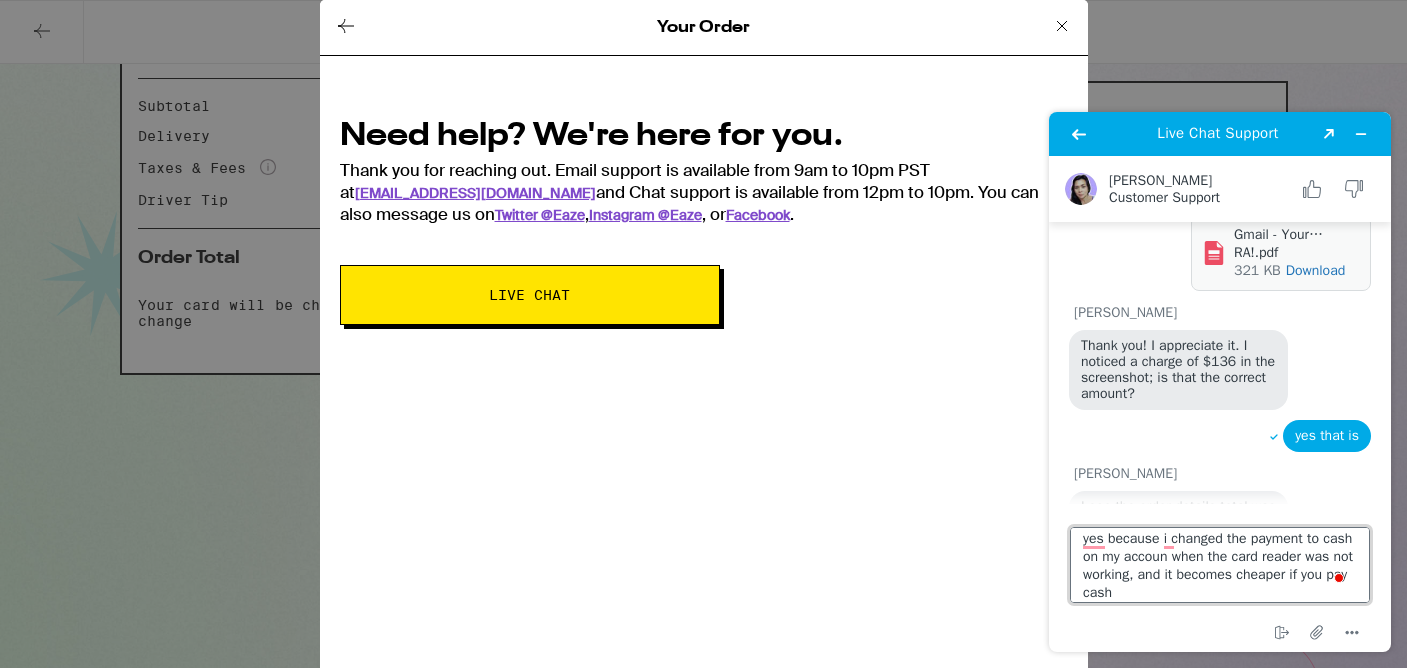 type on "yes because i changed the payment to cash on my account when the card reader was not working, and it becomes cheaper if you pay cash" 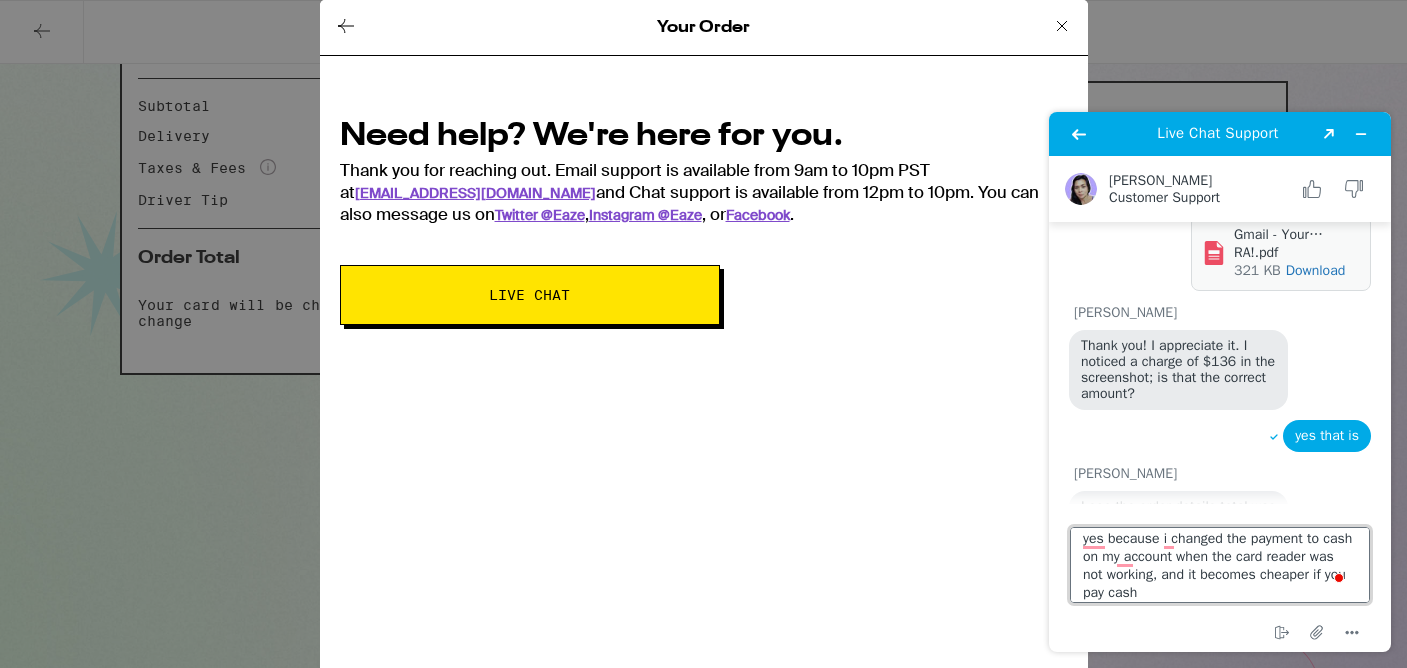 scroll, scrollTop: 18, scrollLeft: 0, axis: vertical 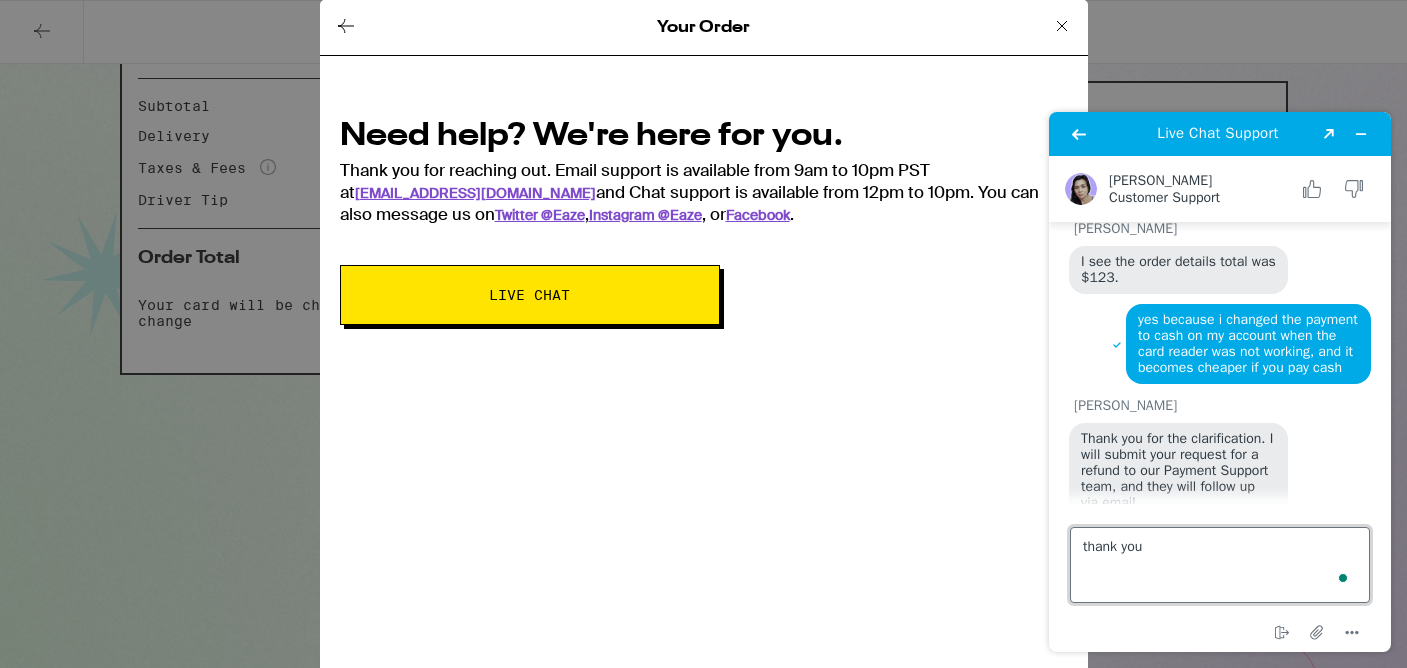 type on "thank you" 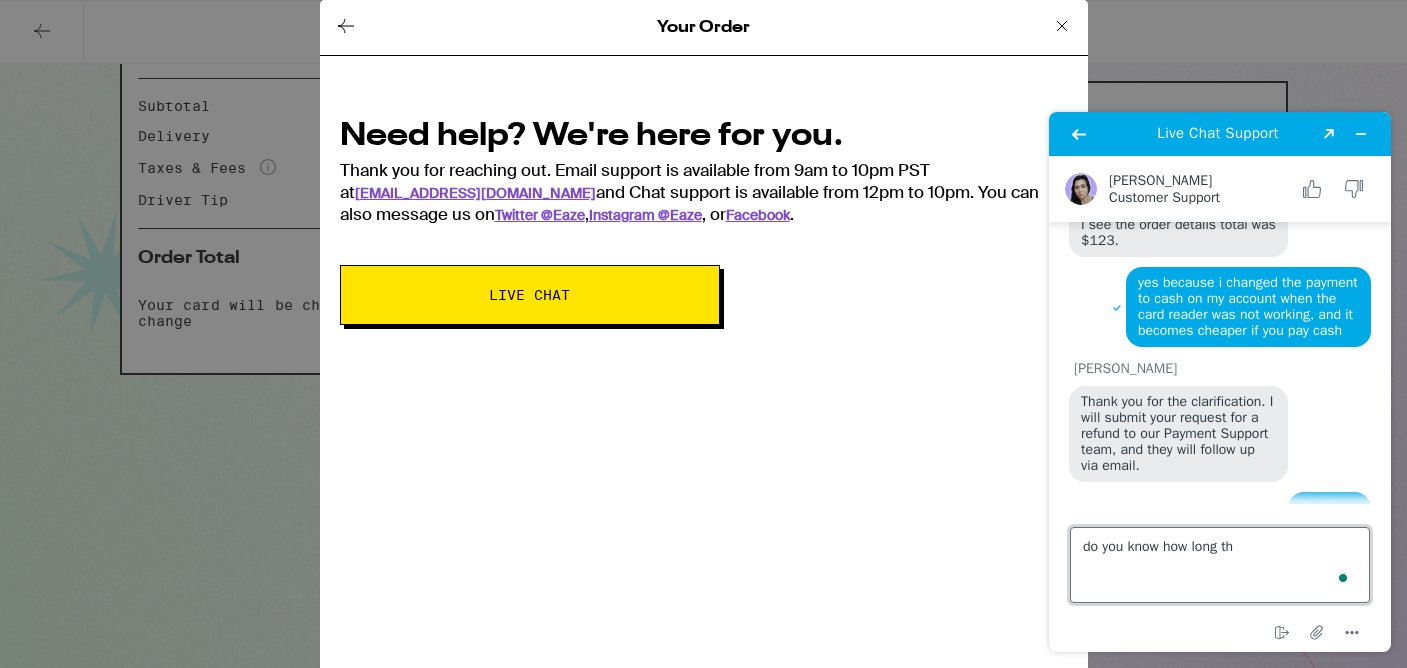 scroll, scrollTop: 1538, scrollLeft: 0, axis: vertical 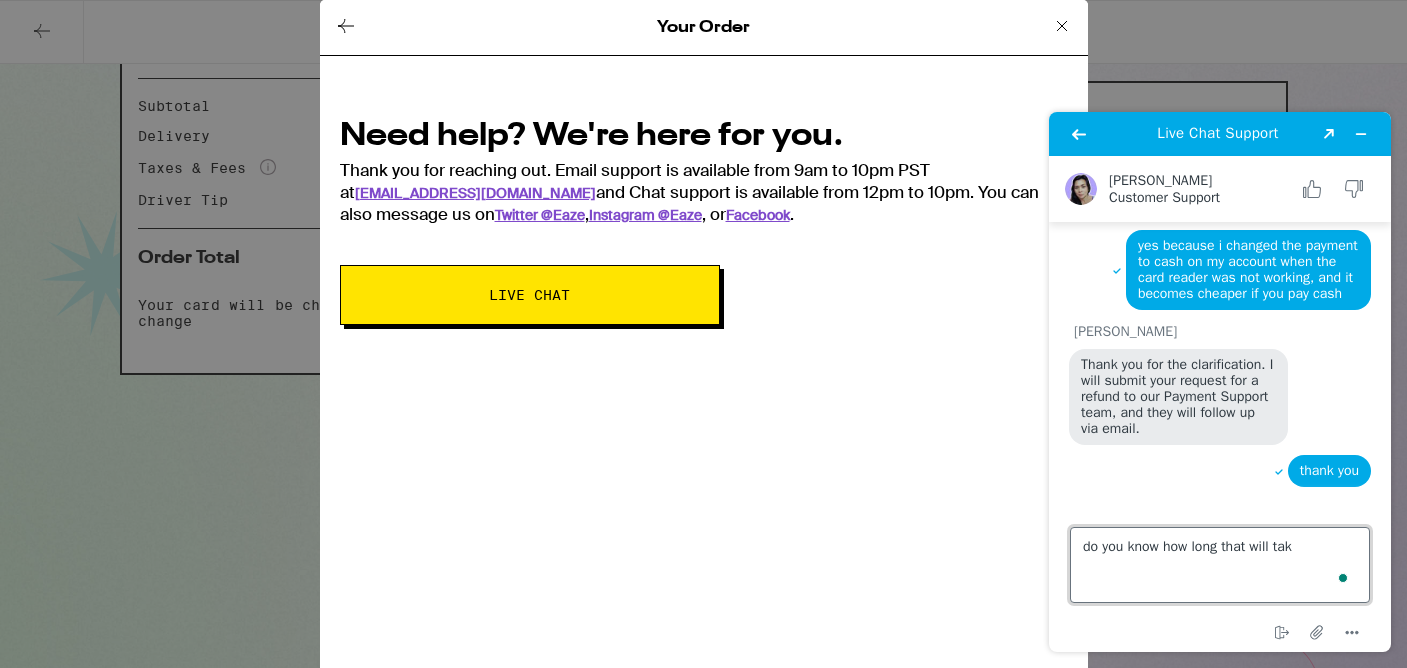 type on "do you know how long that will take" 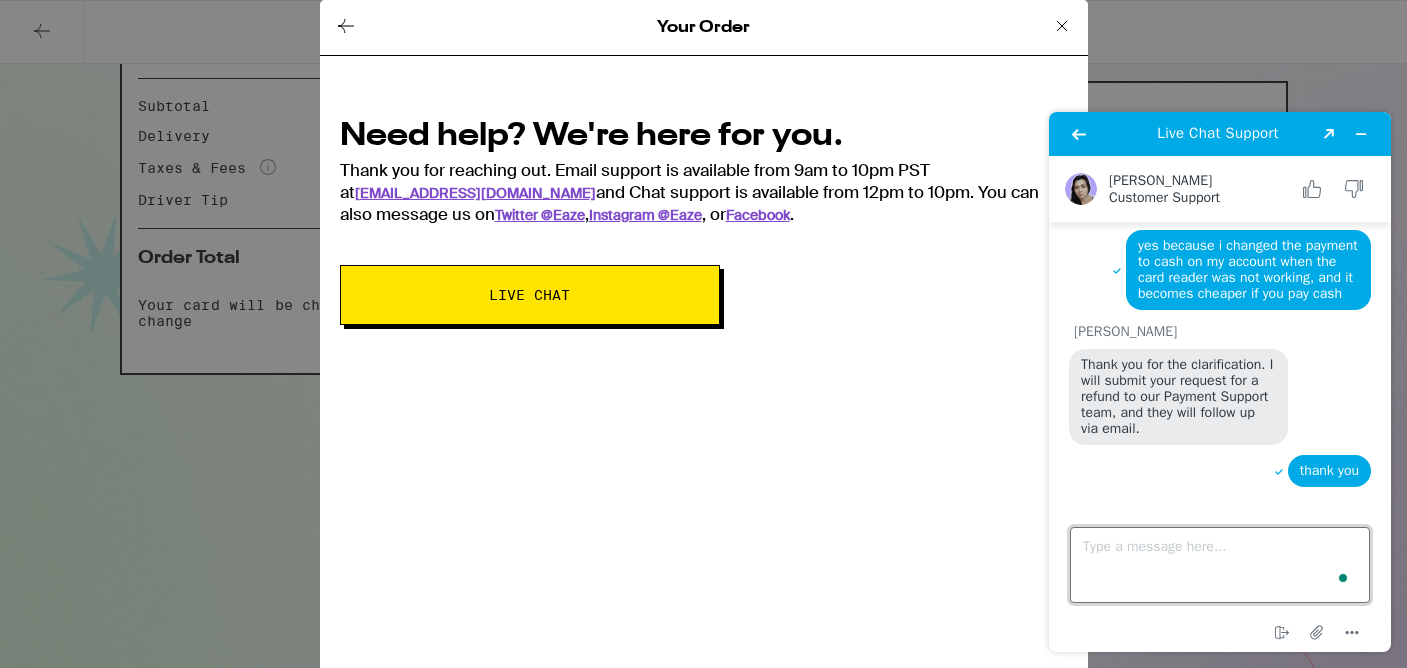 scroll, scrollTop: 1591, scrollLeft: 0, axis: vertical 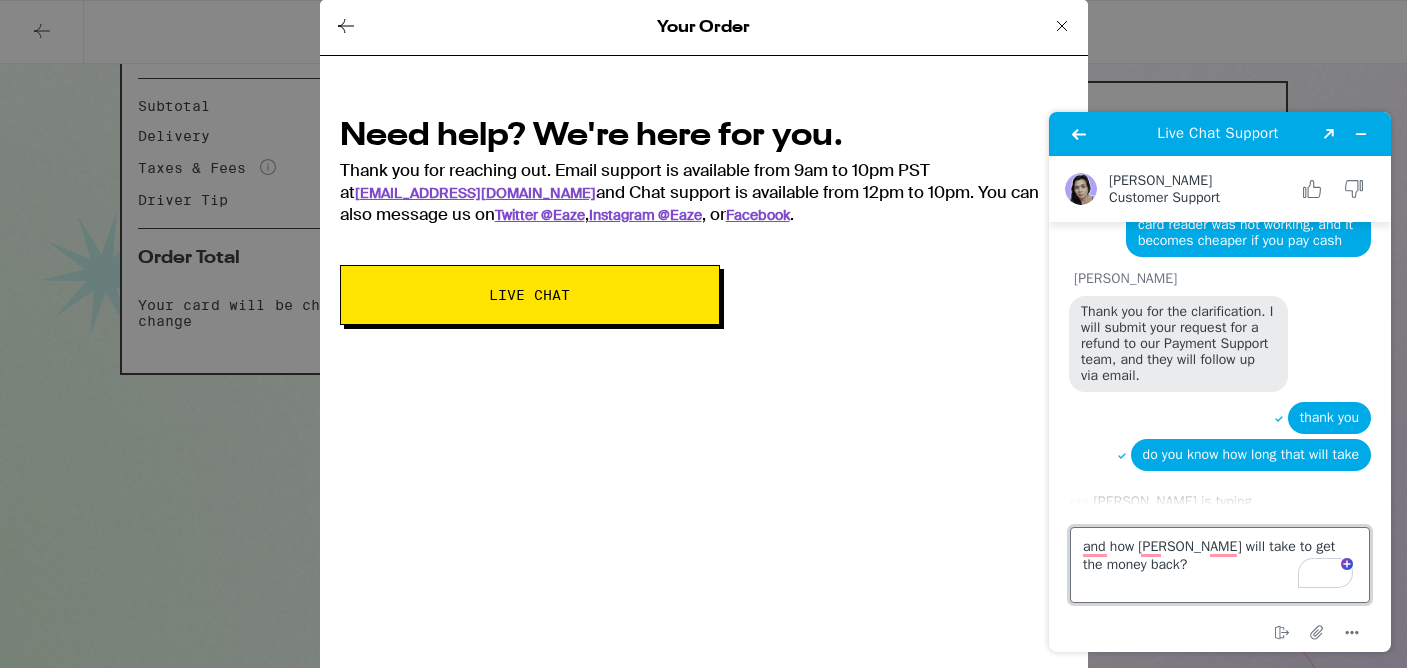 click on "and how [PERSON_NAME] will take to get the money back?" at bounding box center [1220, 565] 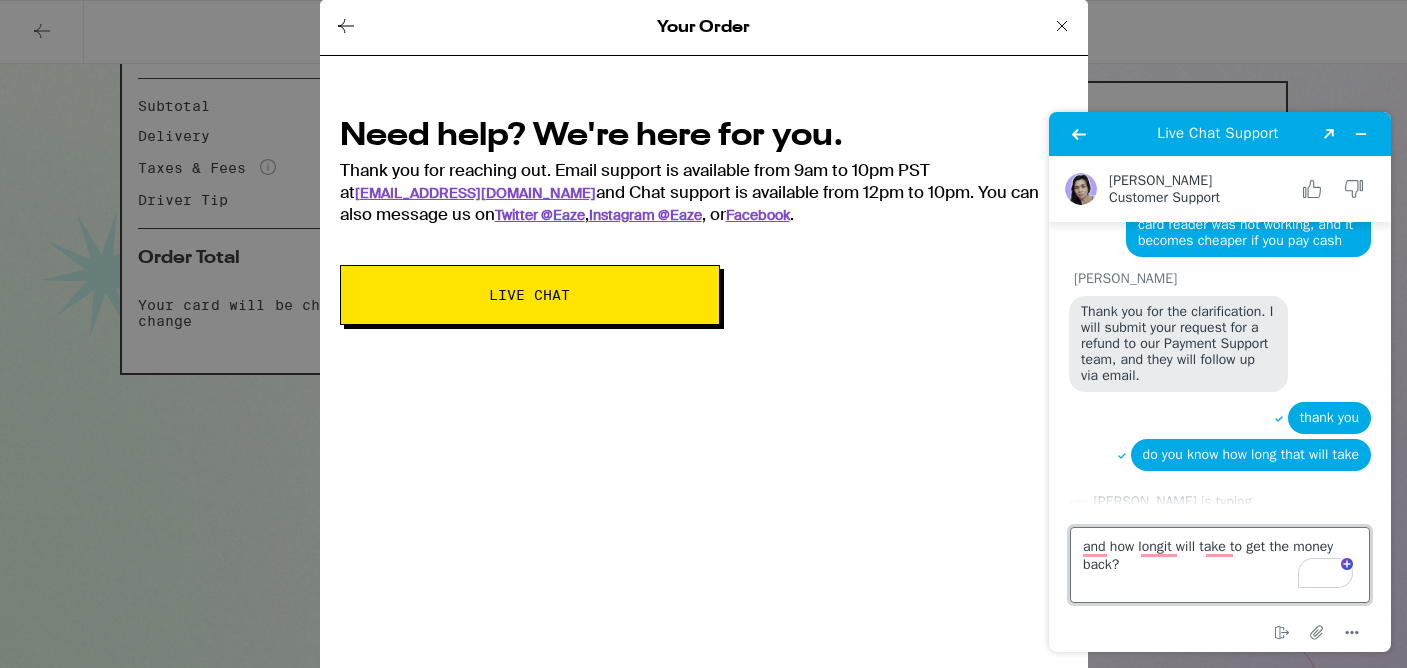 type on "and how long it will take to get the money back?" 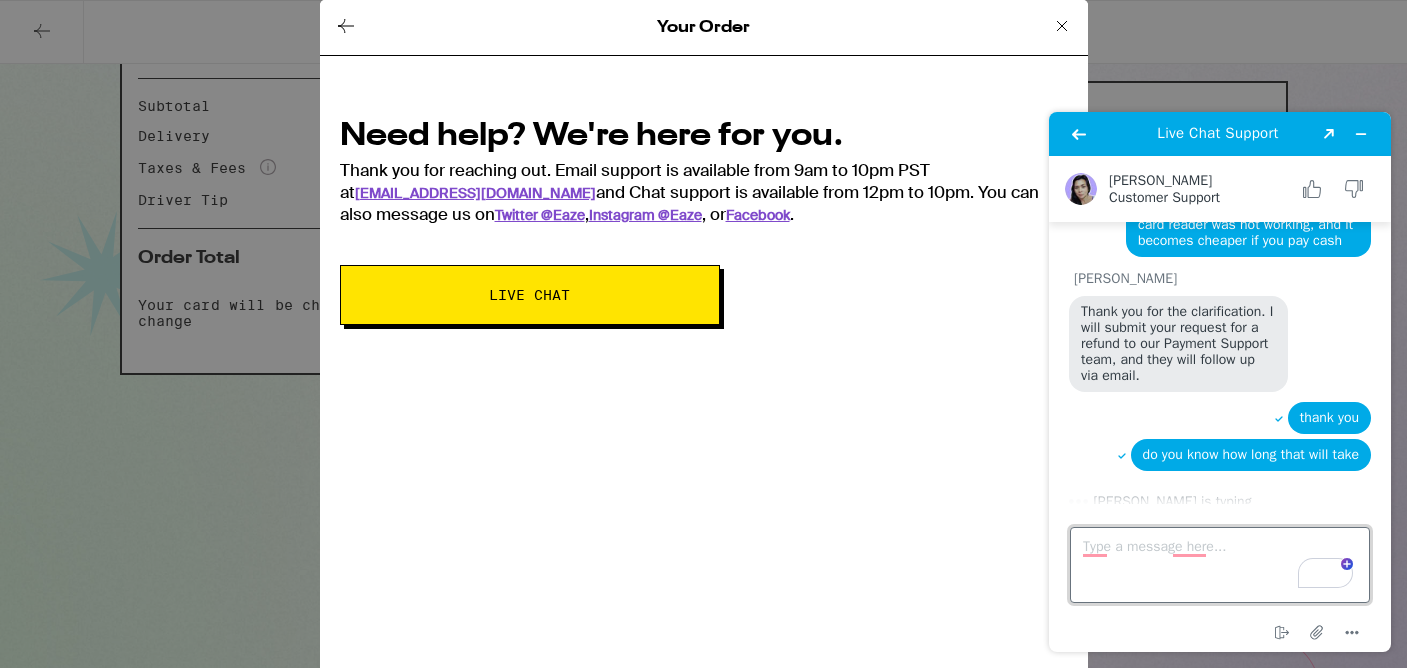 scroll, scrollTop: 1644, scrollLeft: 0, axis: vertical 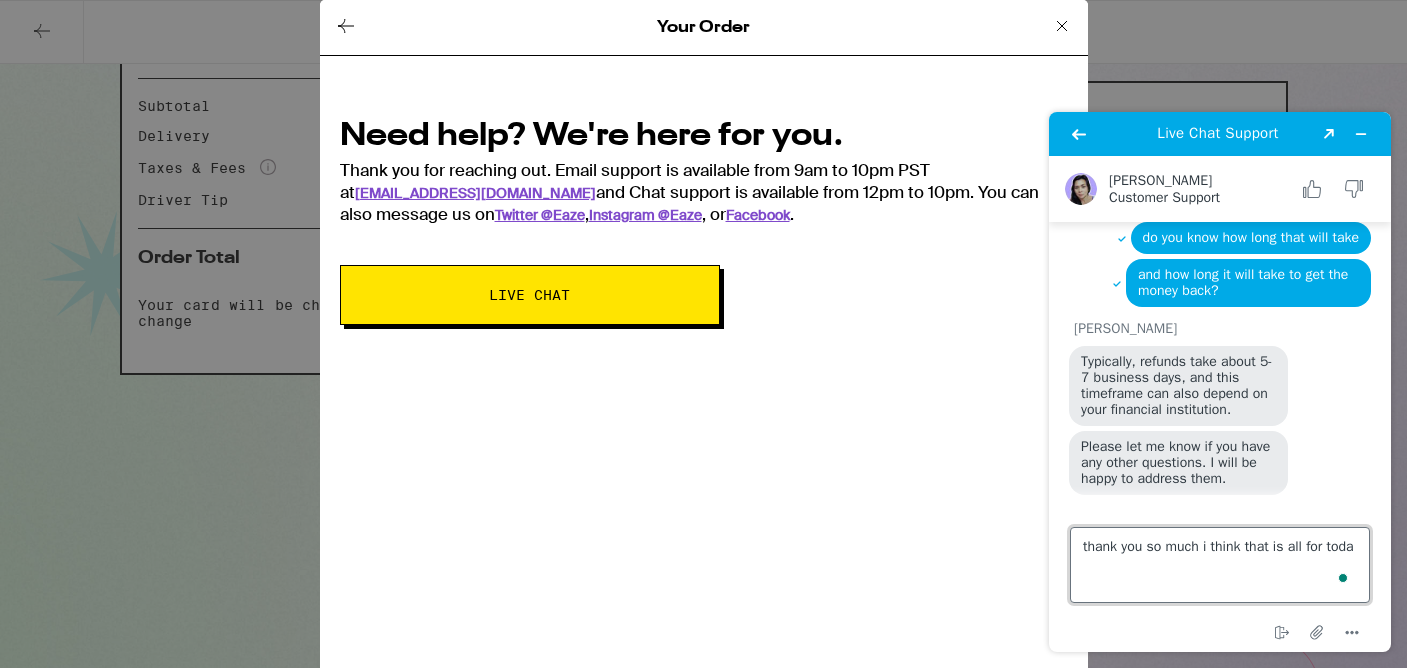 type on "thank you so much i think that is all for [DATE]" 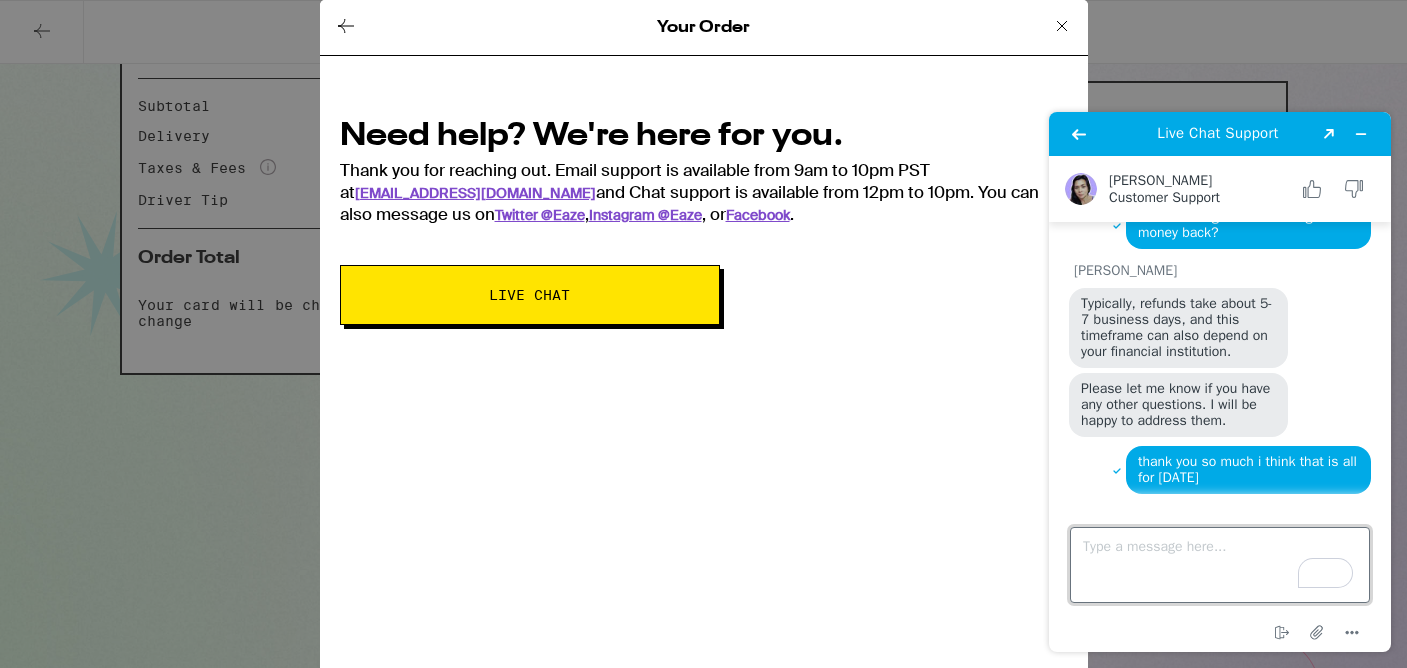 scroll, scrollTop: 1872, scrollLeft: 0, axis: vertical 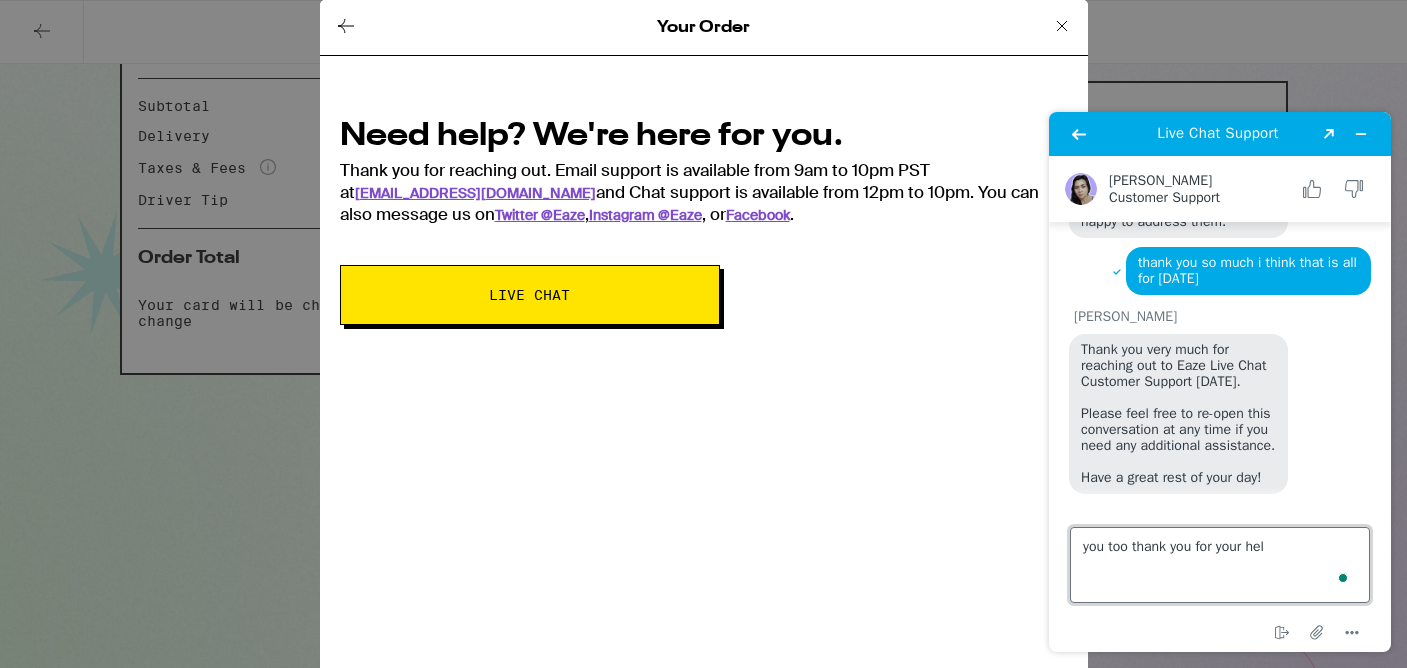 type on "you too thank you for your help" 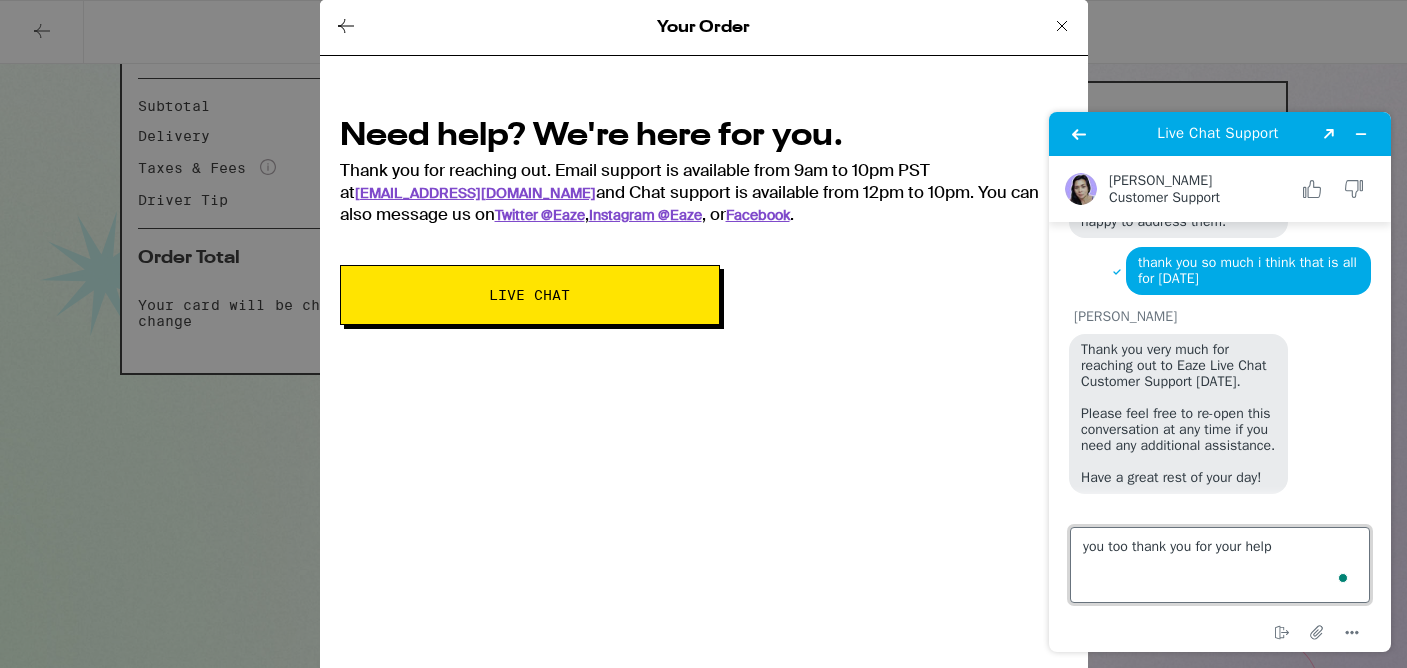 type 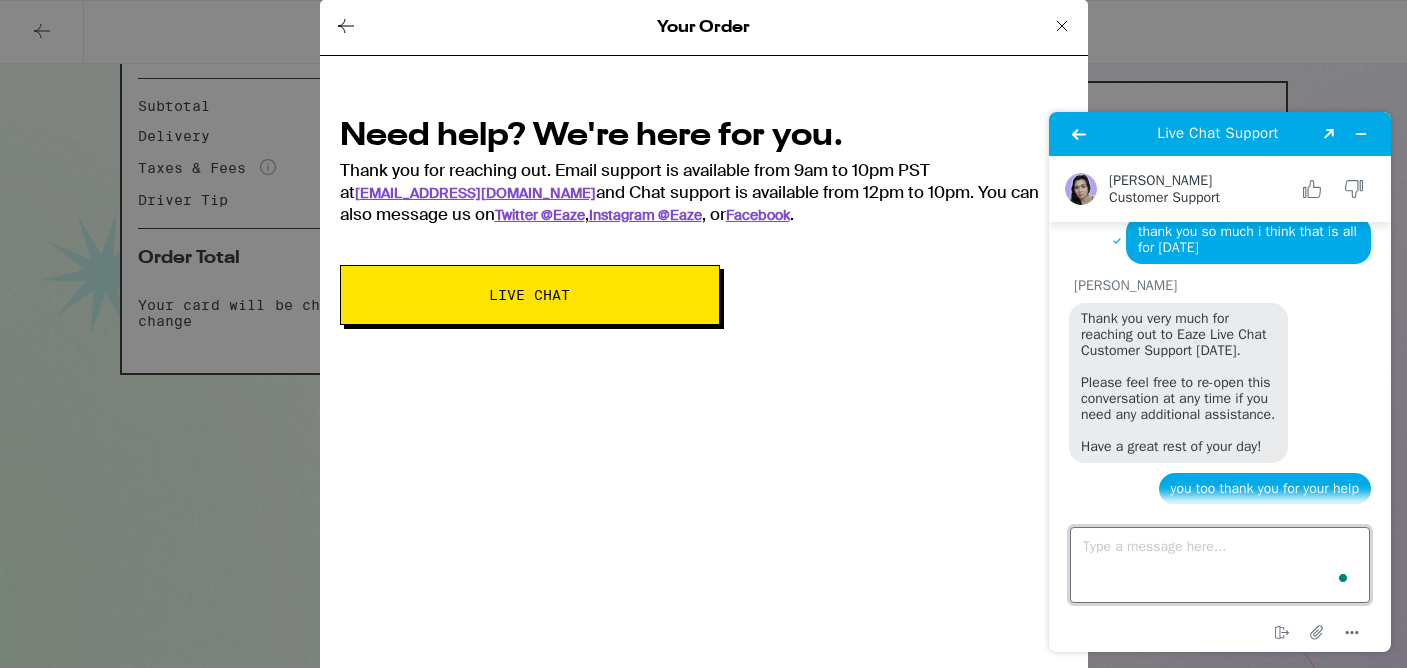 scroll, scrollTop: 2138, scrollLeft: 0, axis: vertical 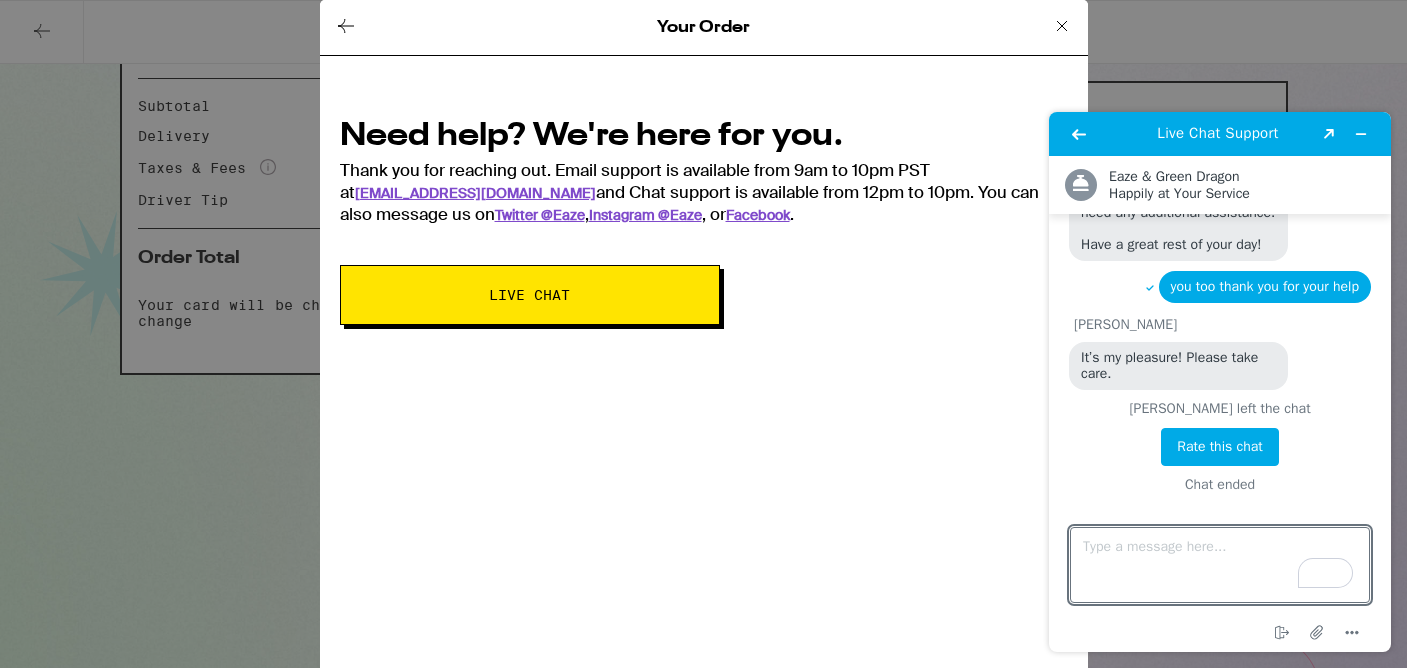 click on "Rate this chat" at bounding box center (1220, 447) 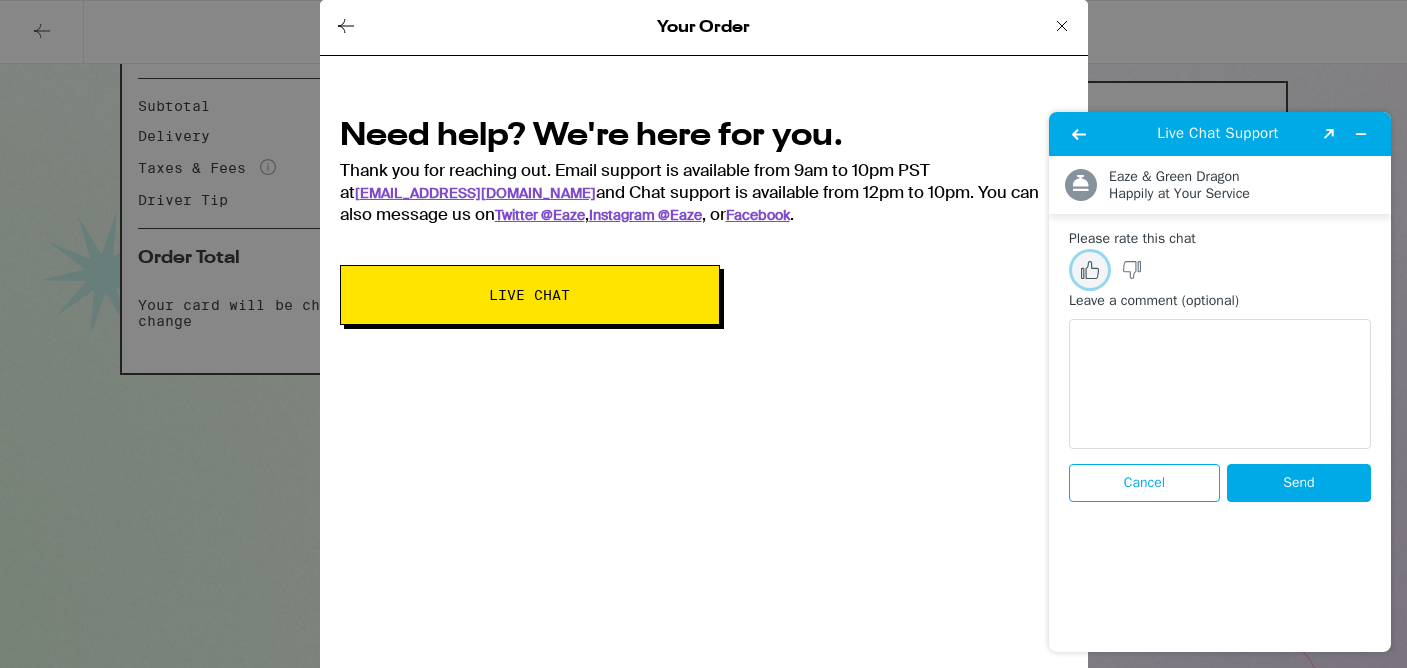 click 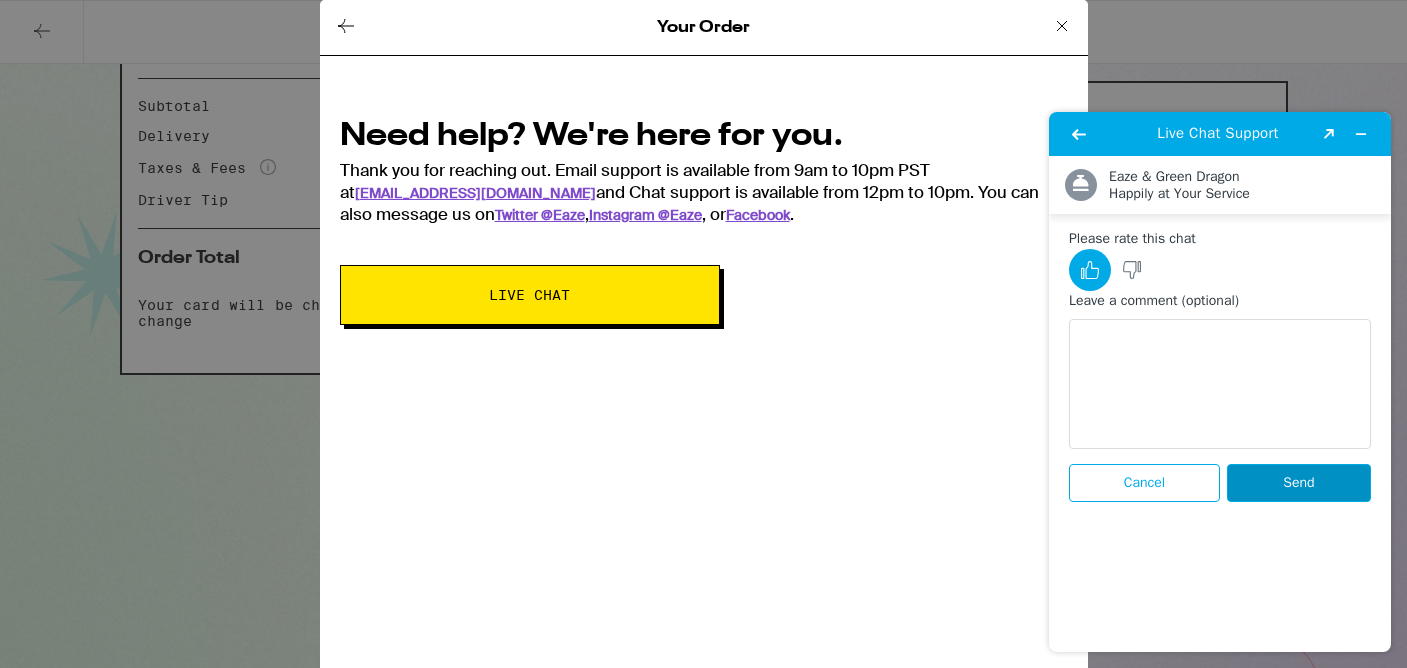 click on "Send" at bounding box center (1299, 483) 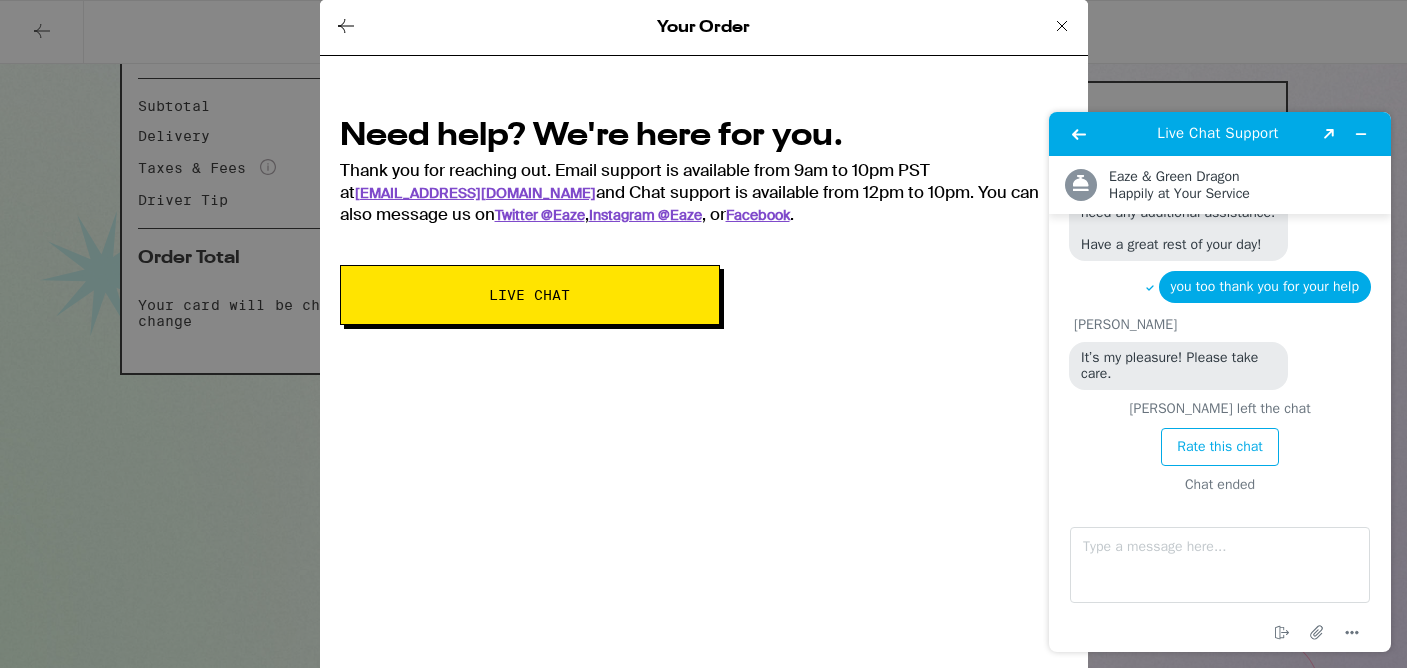 scroll, scrollTop: 2269, scrollLeft: 0, axis: vertical 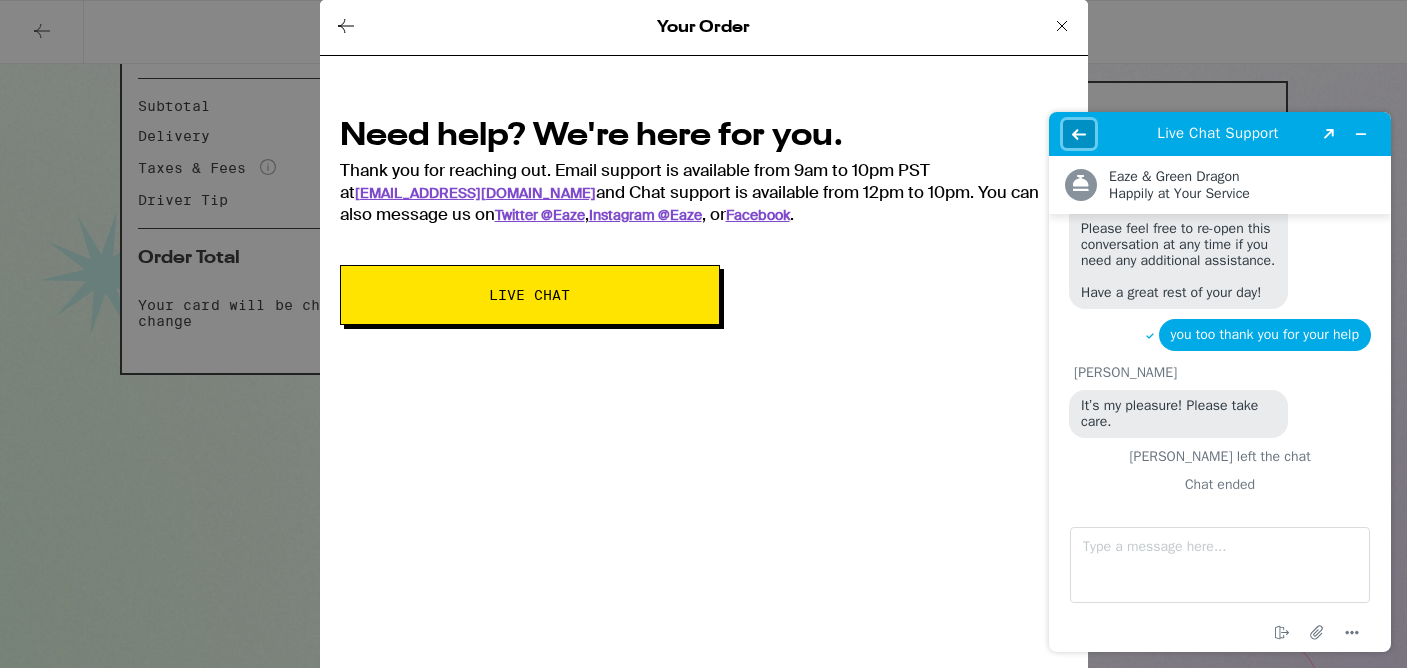 click at bounding box center [1079, 134] 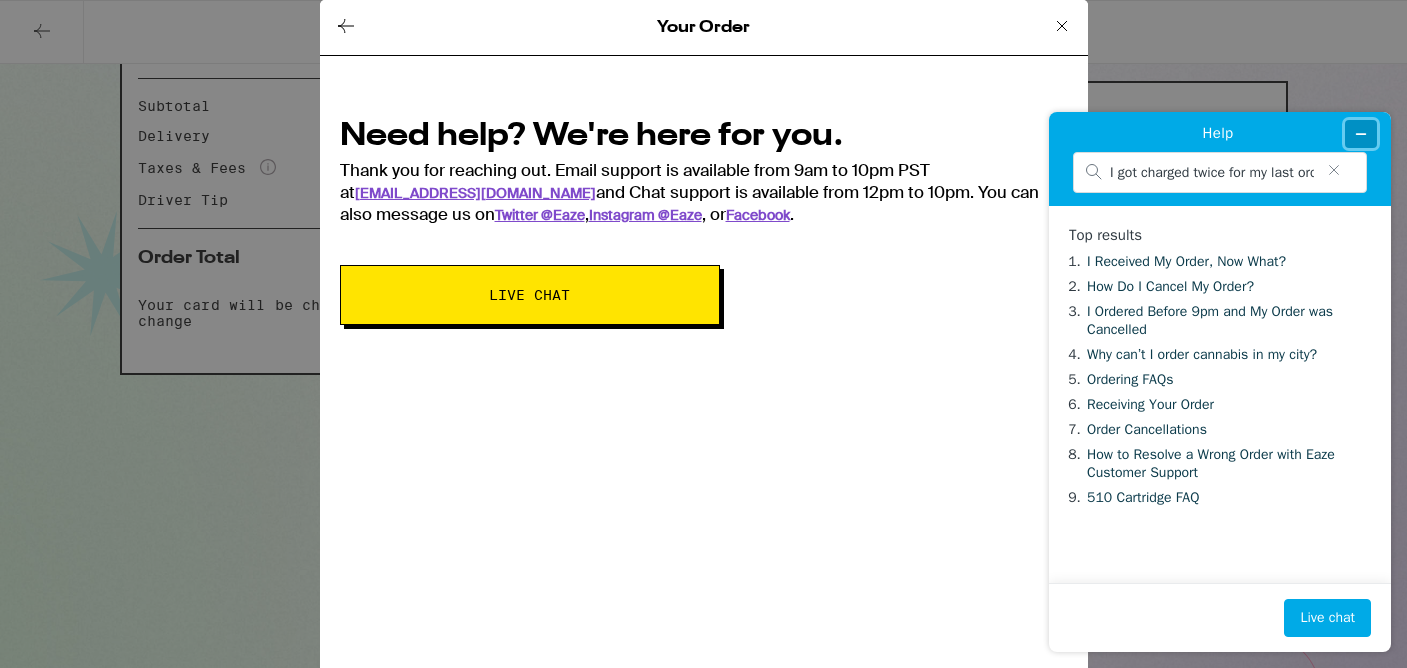 click 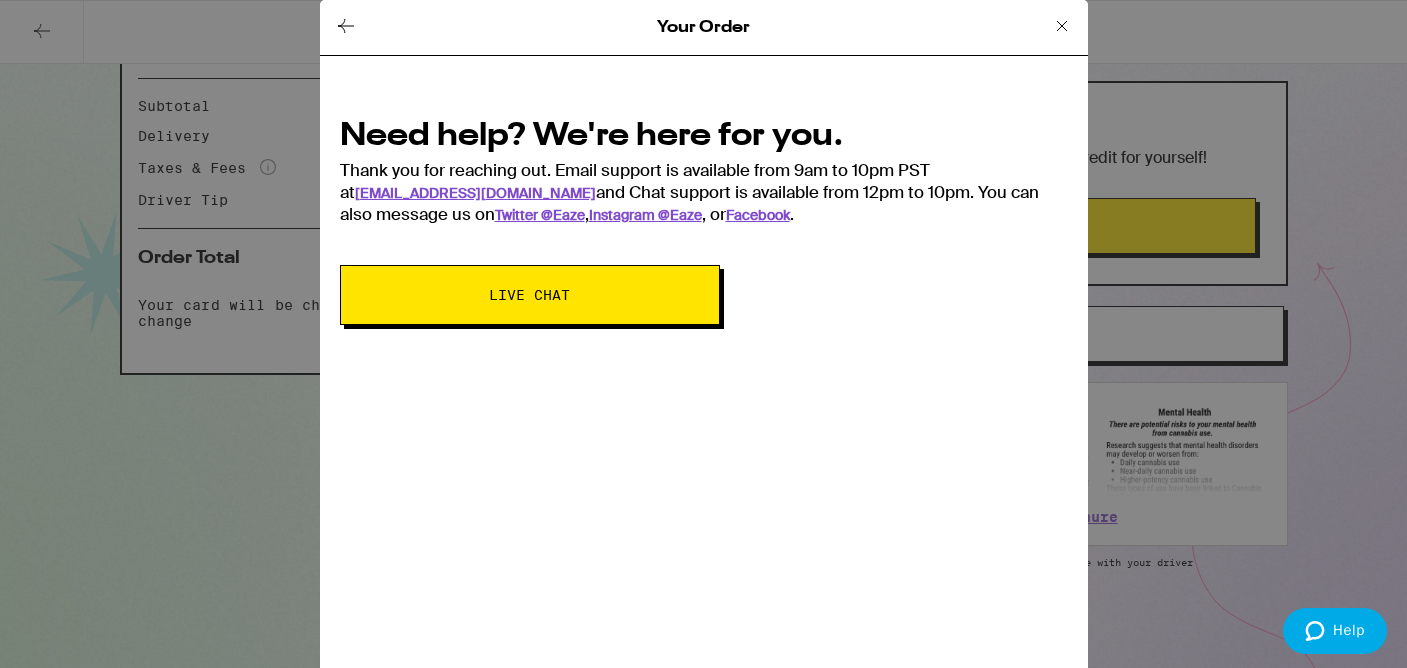 click 